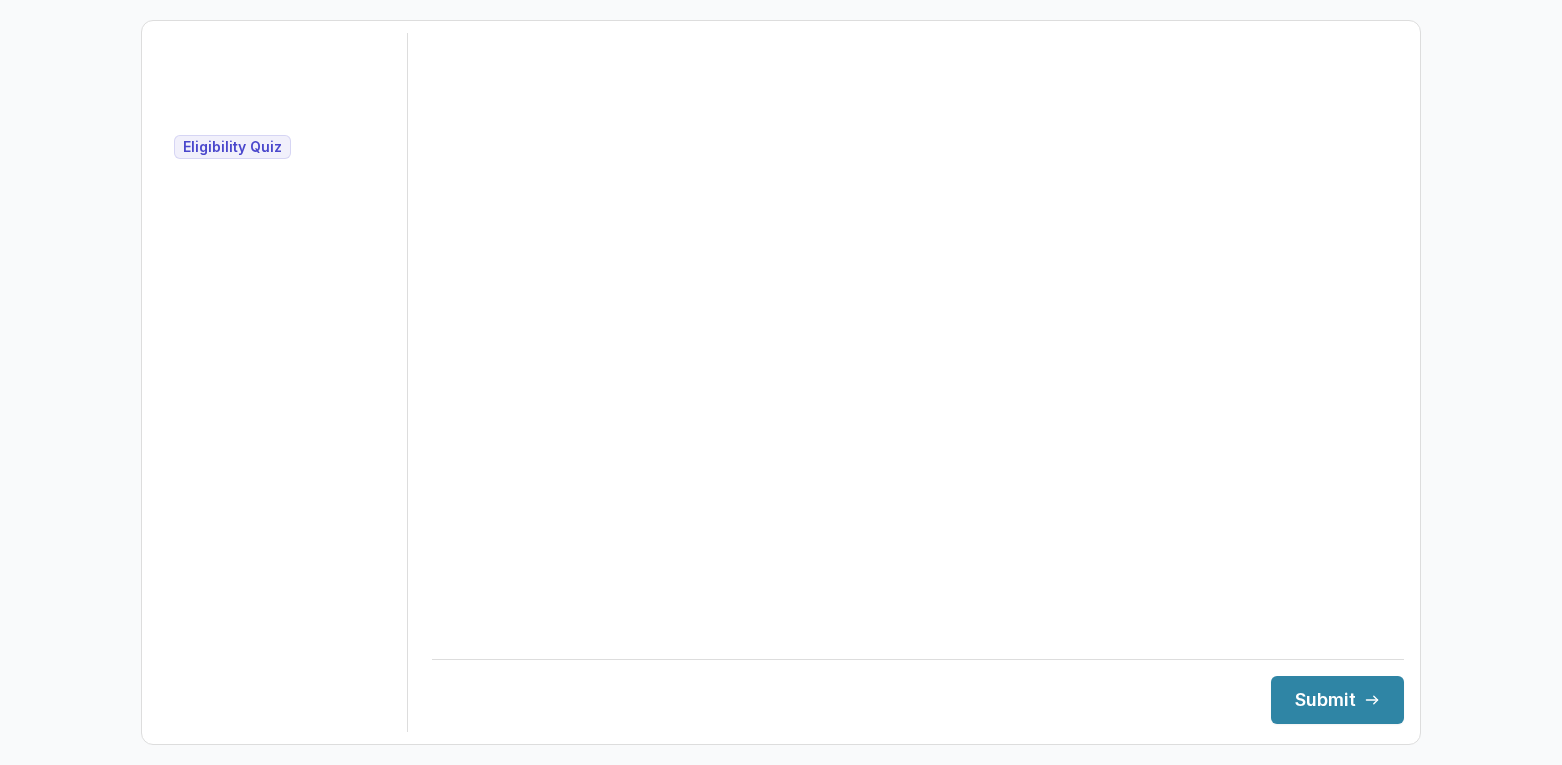 scroll, scrollTop: 0, scrollLeft: 0, axis: both 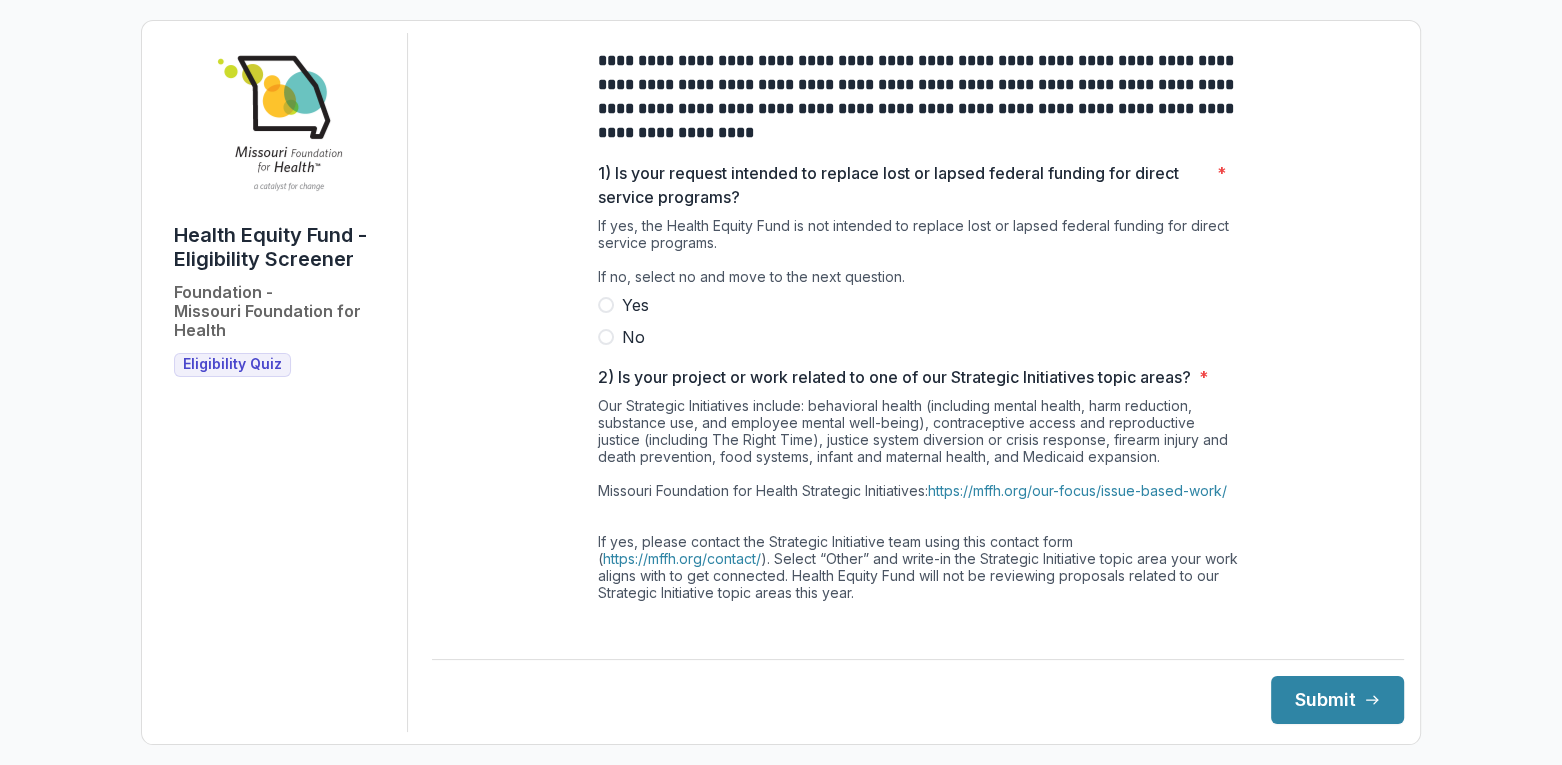 click at bounding box center (606, 337) 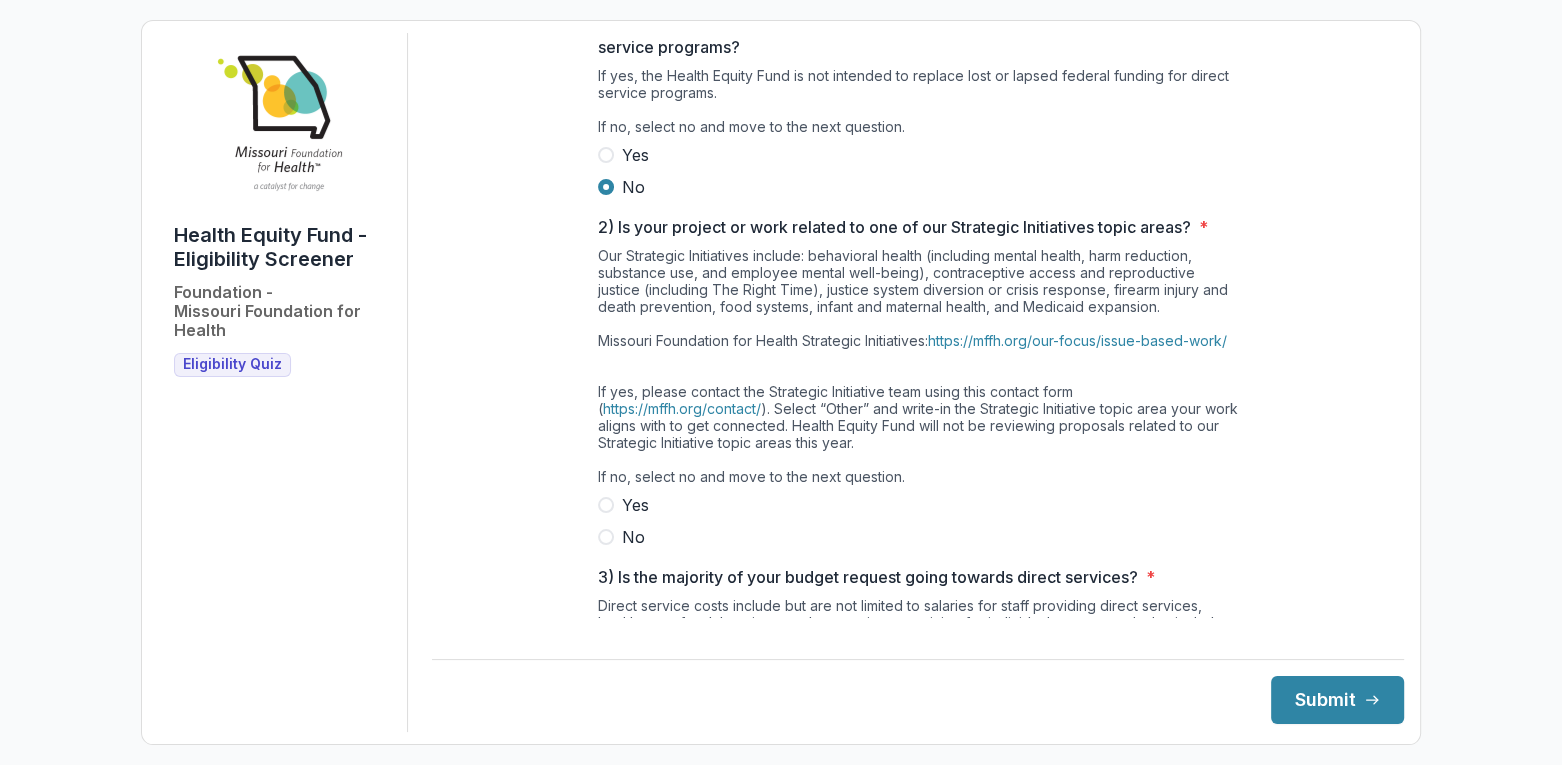 scroll, scrollTop: 200, scrollLeft: 0, axis: vertical 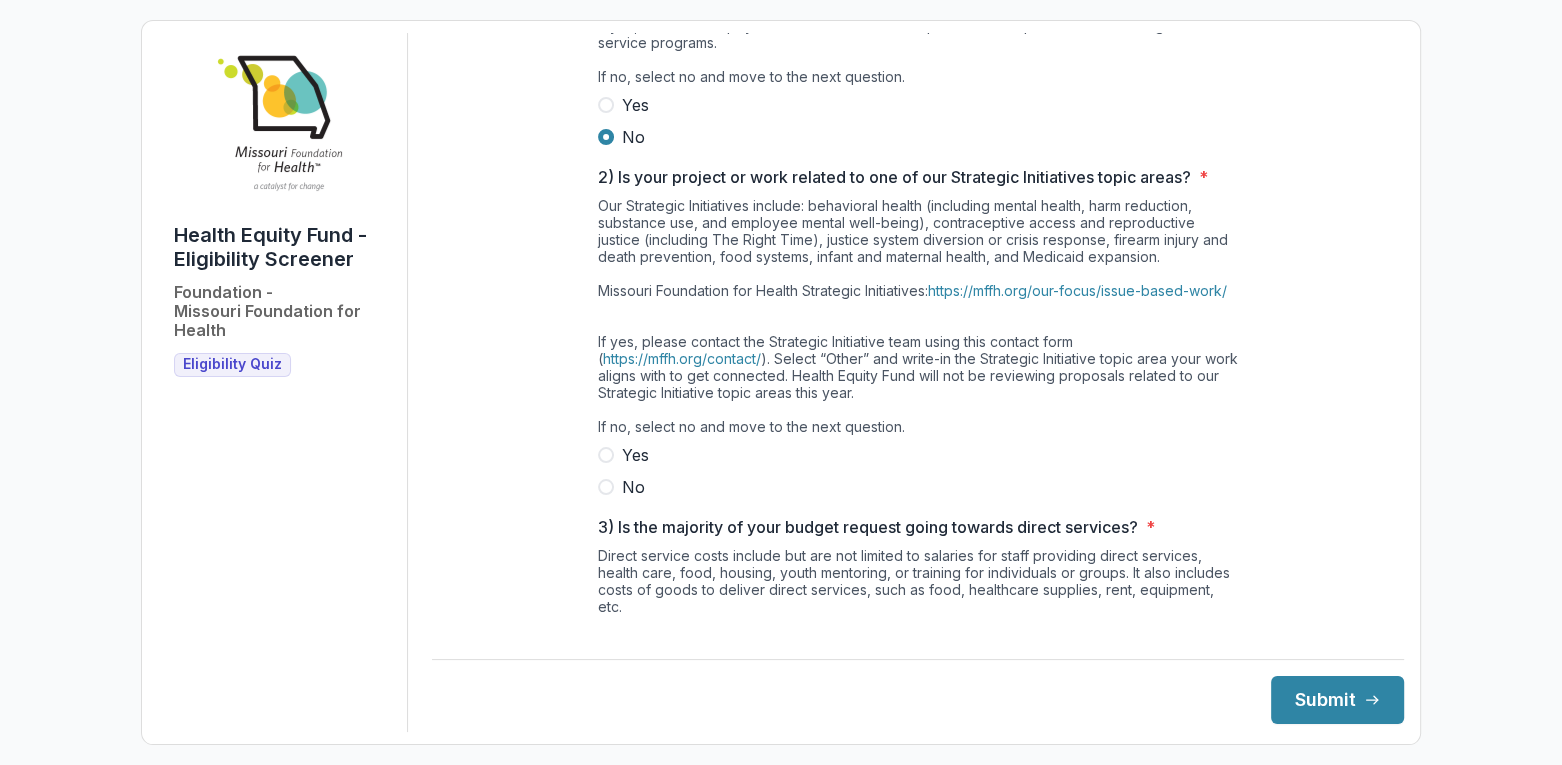 click at bounding box center (606, 487) 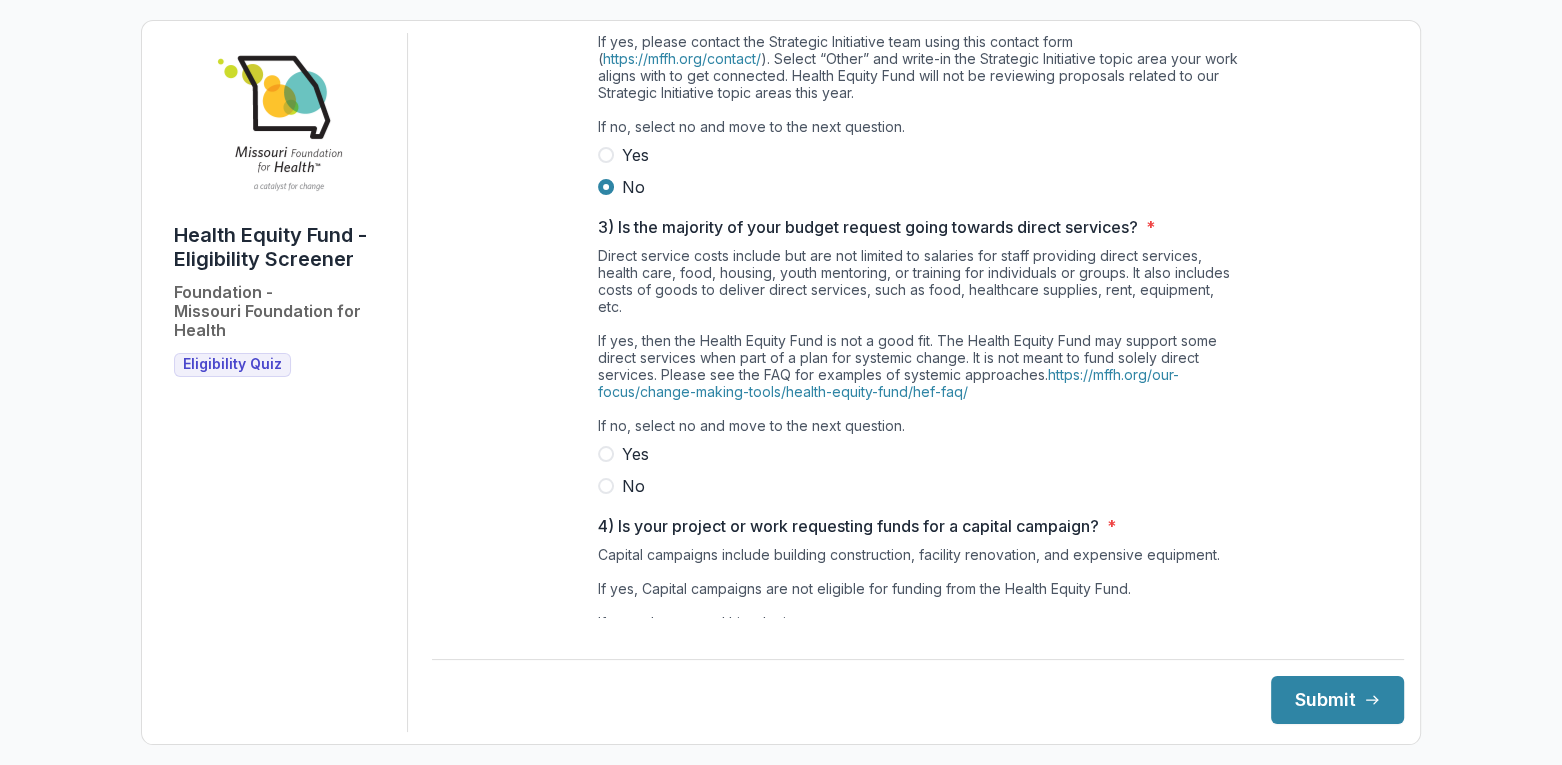 scroll, scrollTop: 600, scrollLeft: 0, axis: vertical 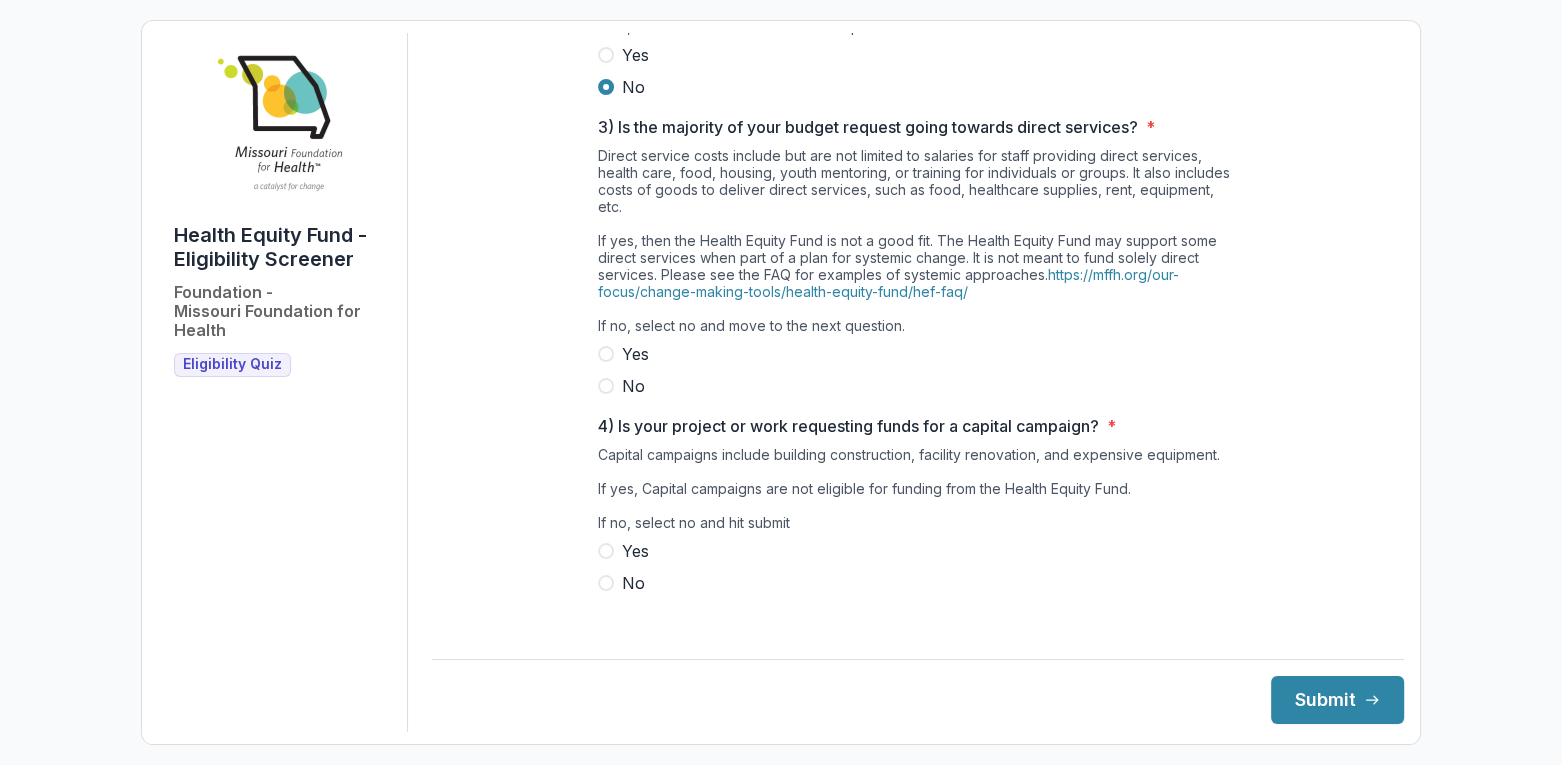 click at bounding box center (606, 386) 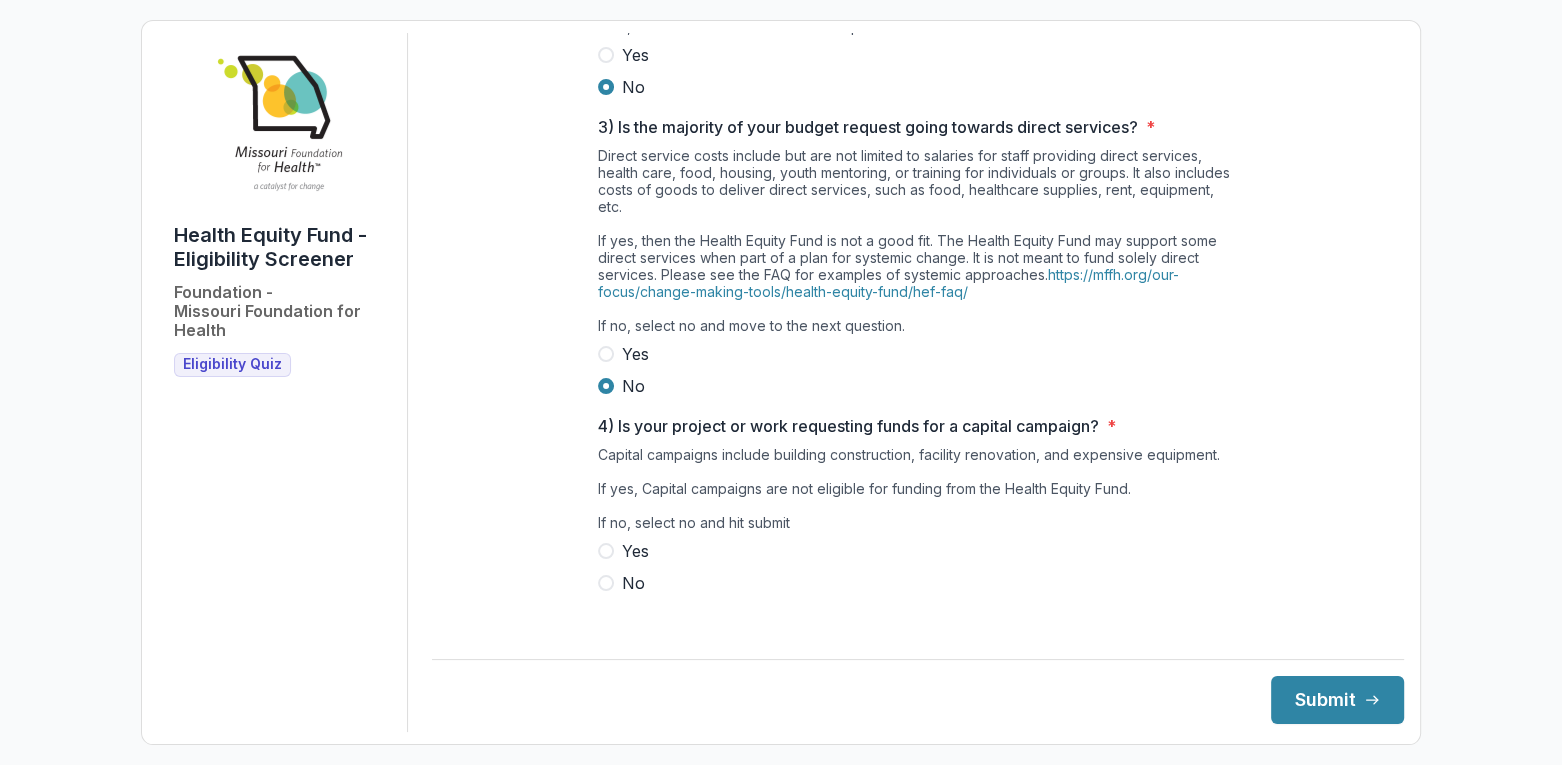 scroll, scrollTop: 628, scrollLeft: 0, axis: vertical 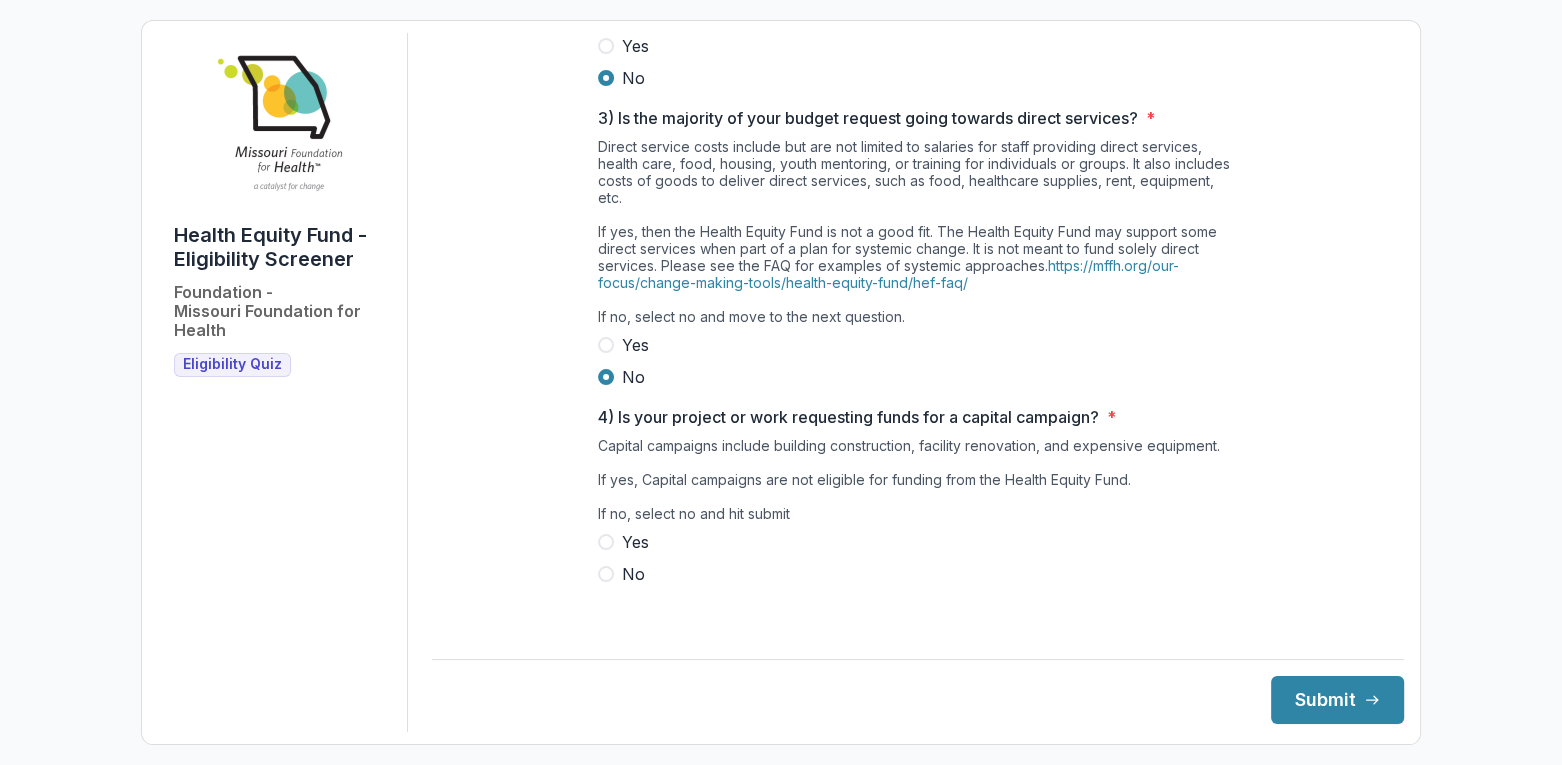 click at bounding box center (606, 574) 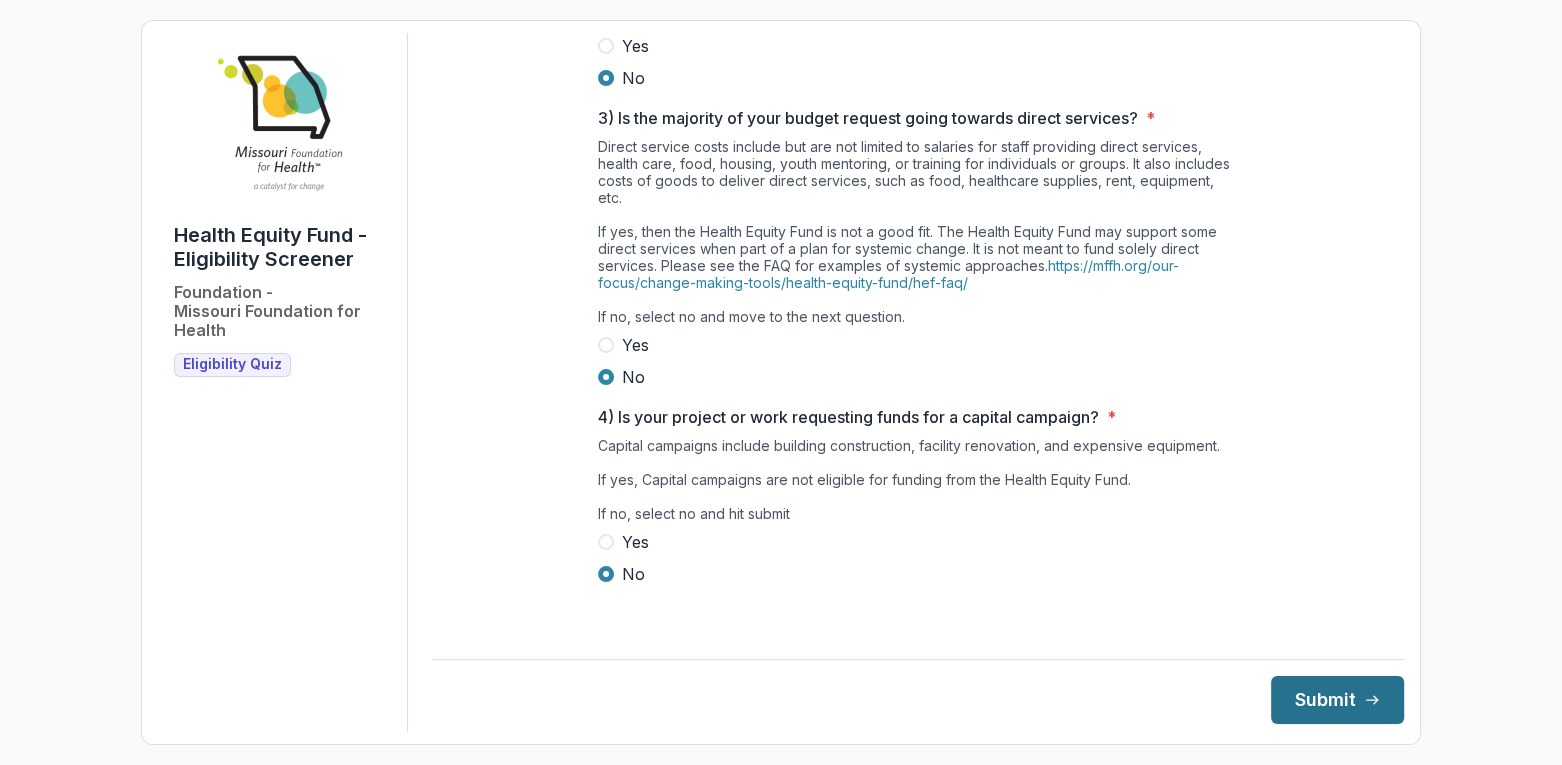 click on "Submit" at bounding box center (1337, 700) 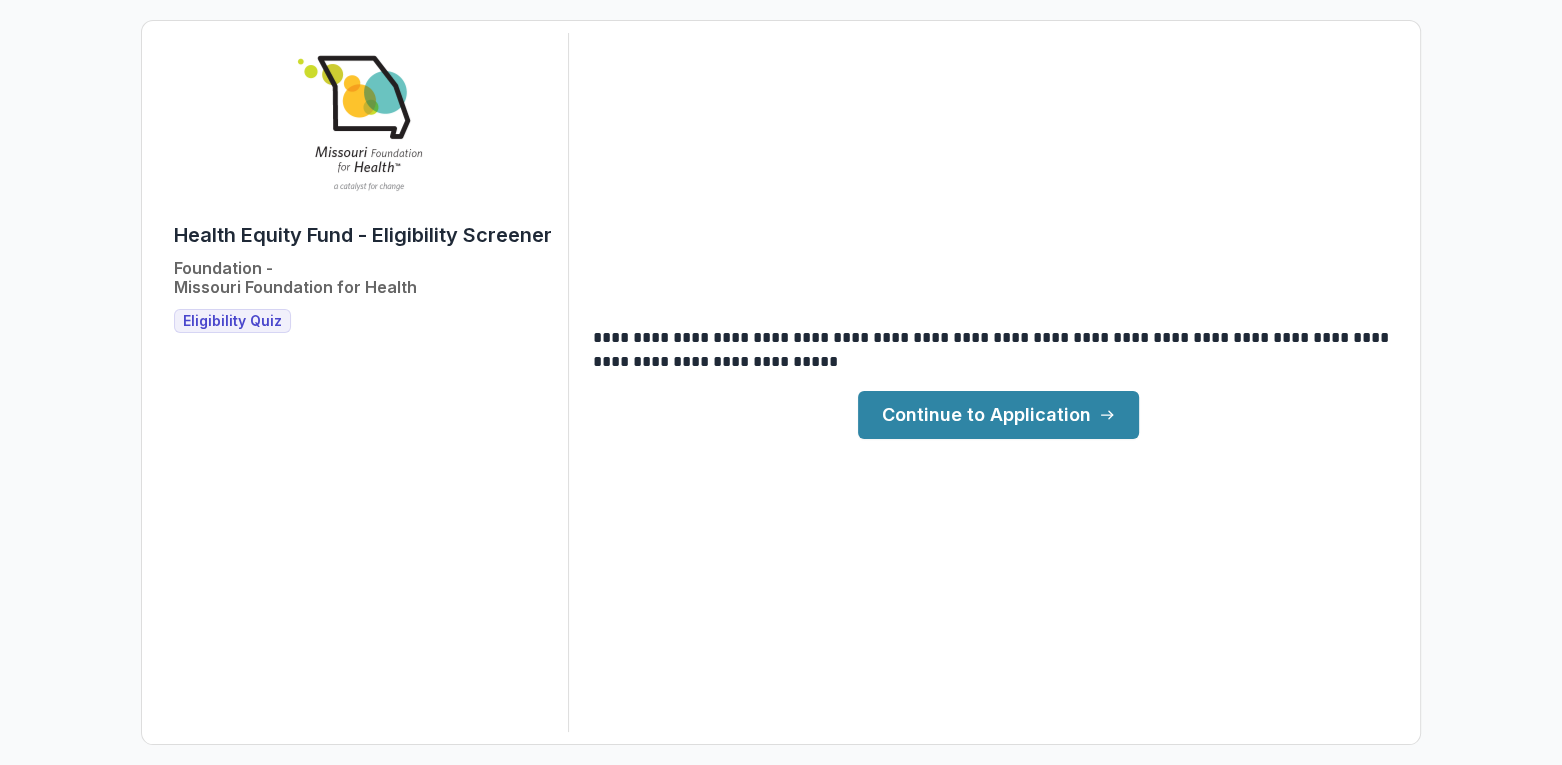 click on "Continue to Application" at bounding box center [998, 415] 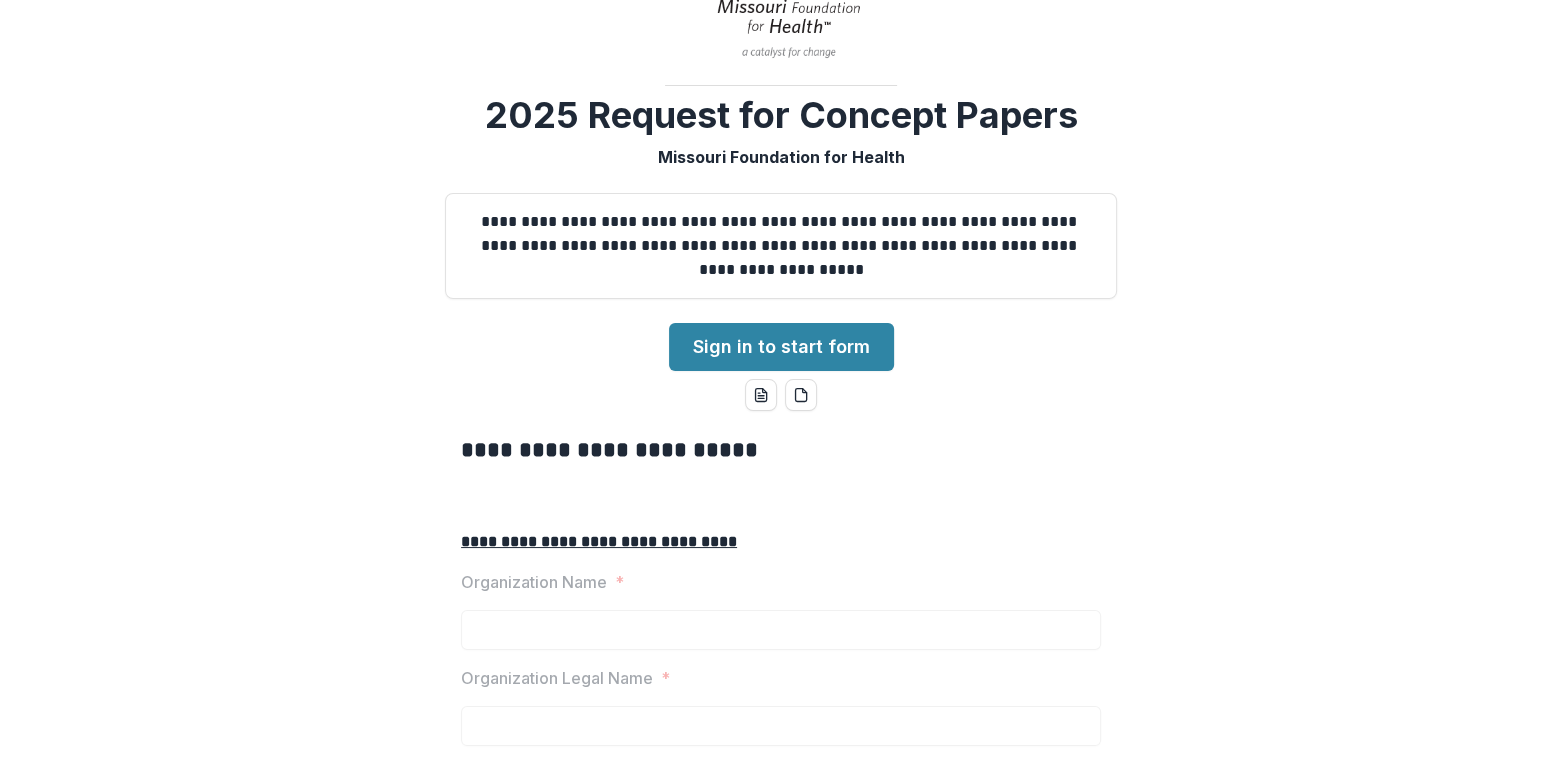 scroll, scrollTop: 200, scrollLeft: 0, axis: vertical 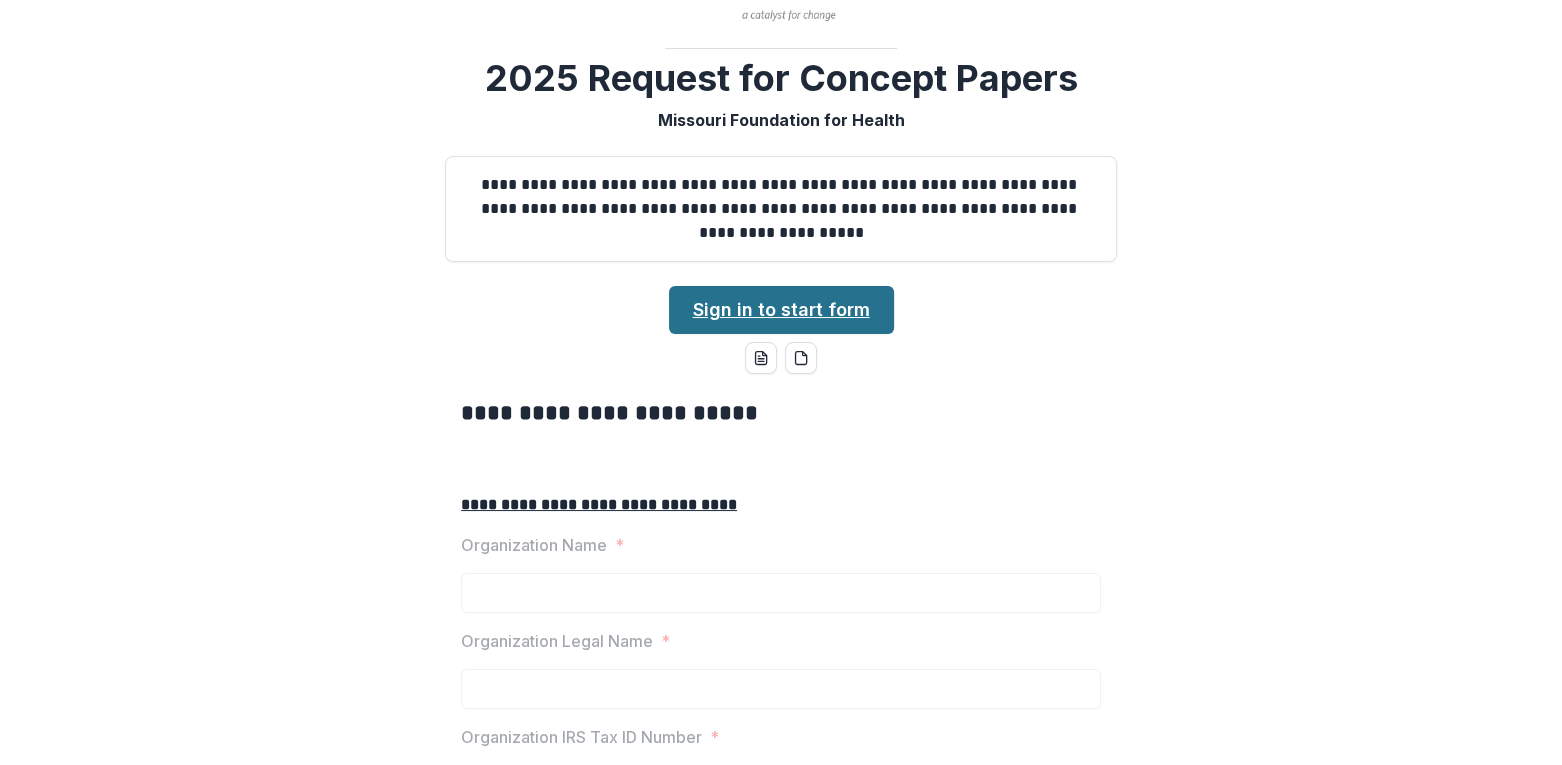 click on "Sign in to start form" at bounding box center (781, 310) 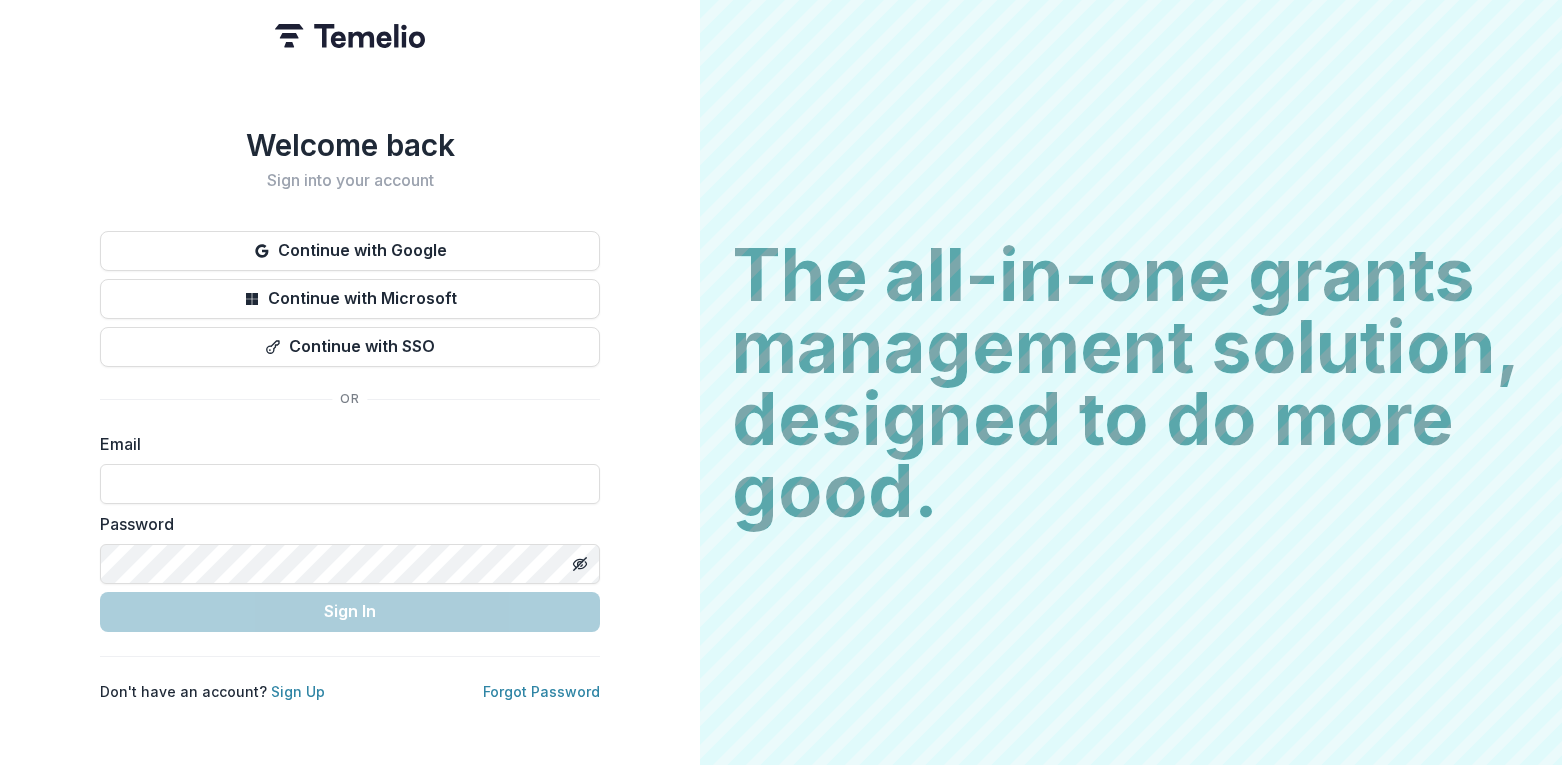 scroll, scrollTop: 0, scrollLeft: 0, axis: both 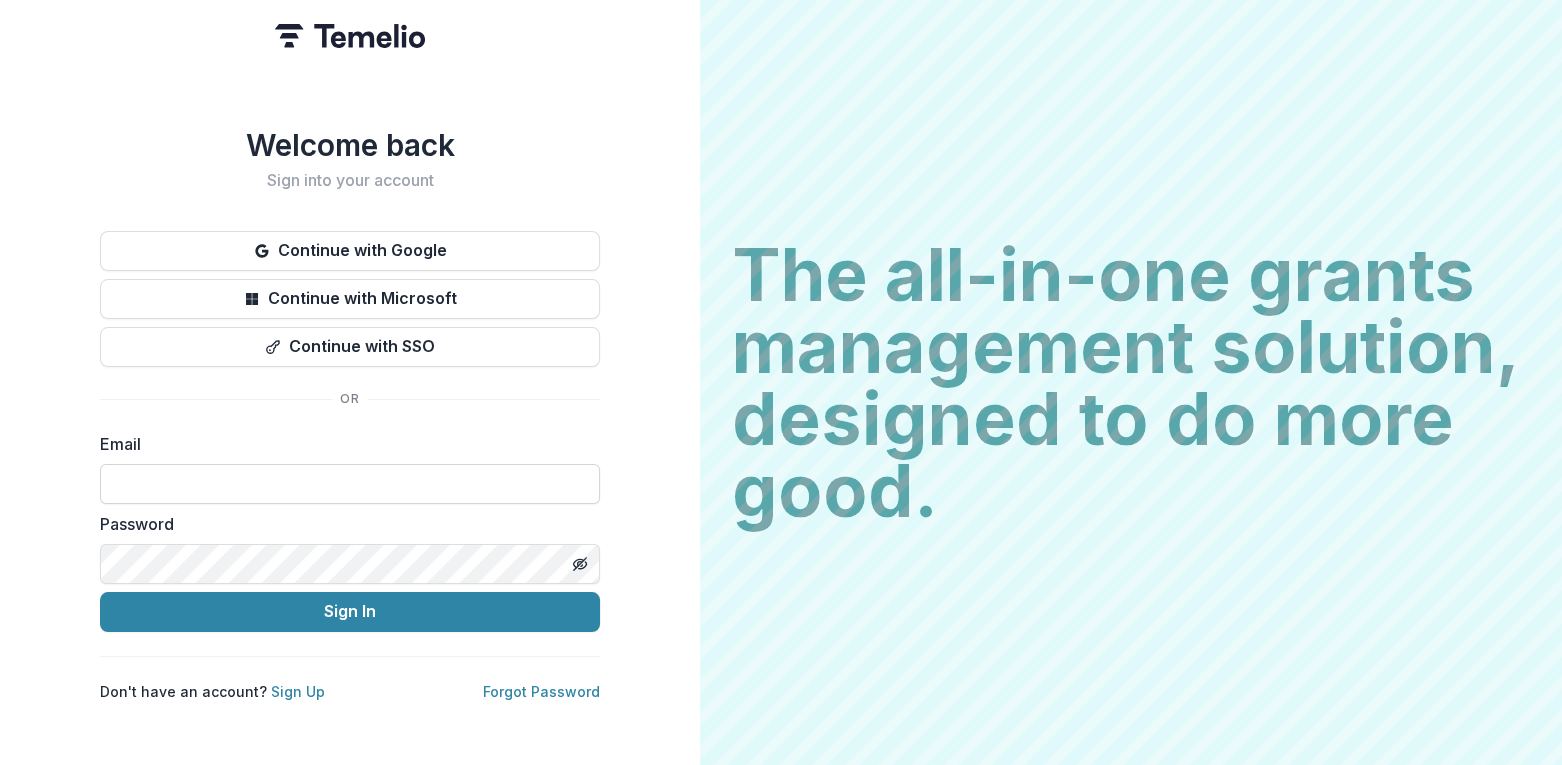 click at bounding box center (350, 484) 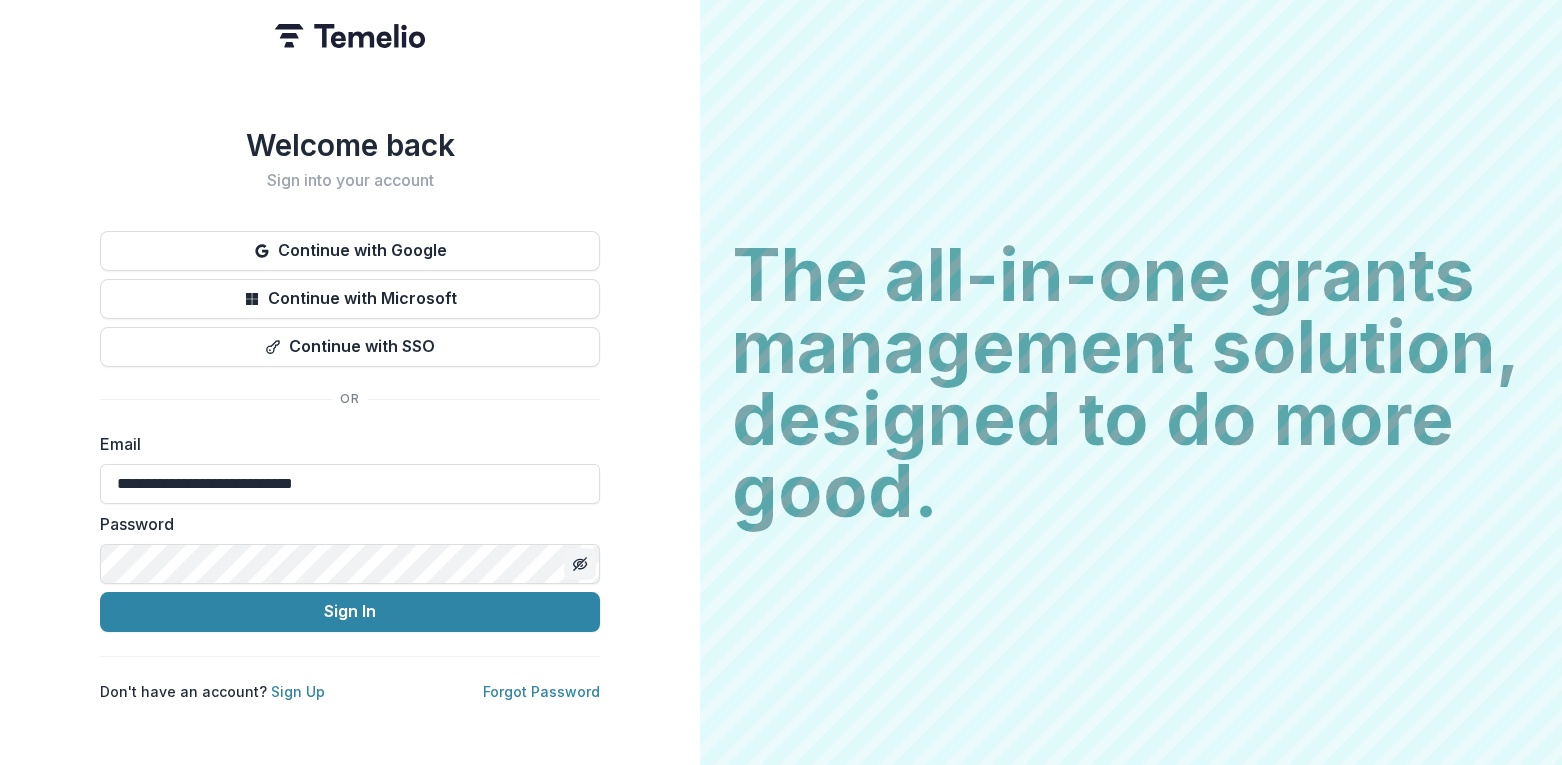 click 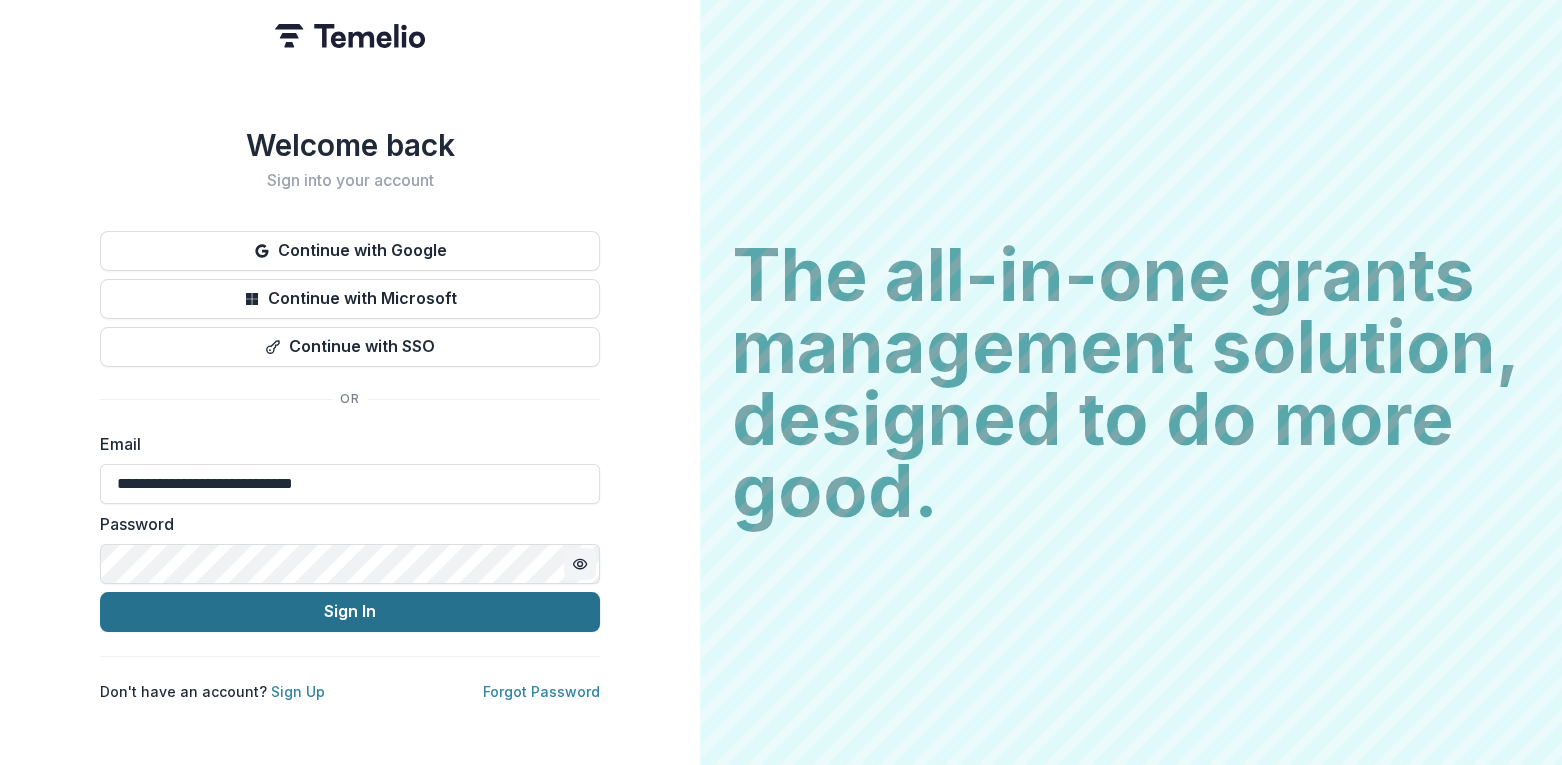 click on "Sign In" at bounding box center [350, 612] 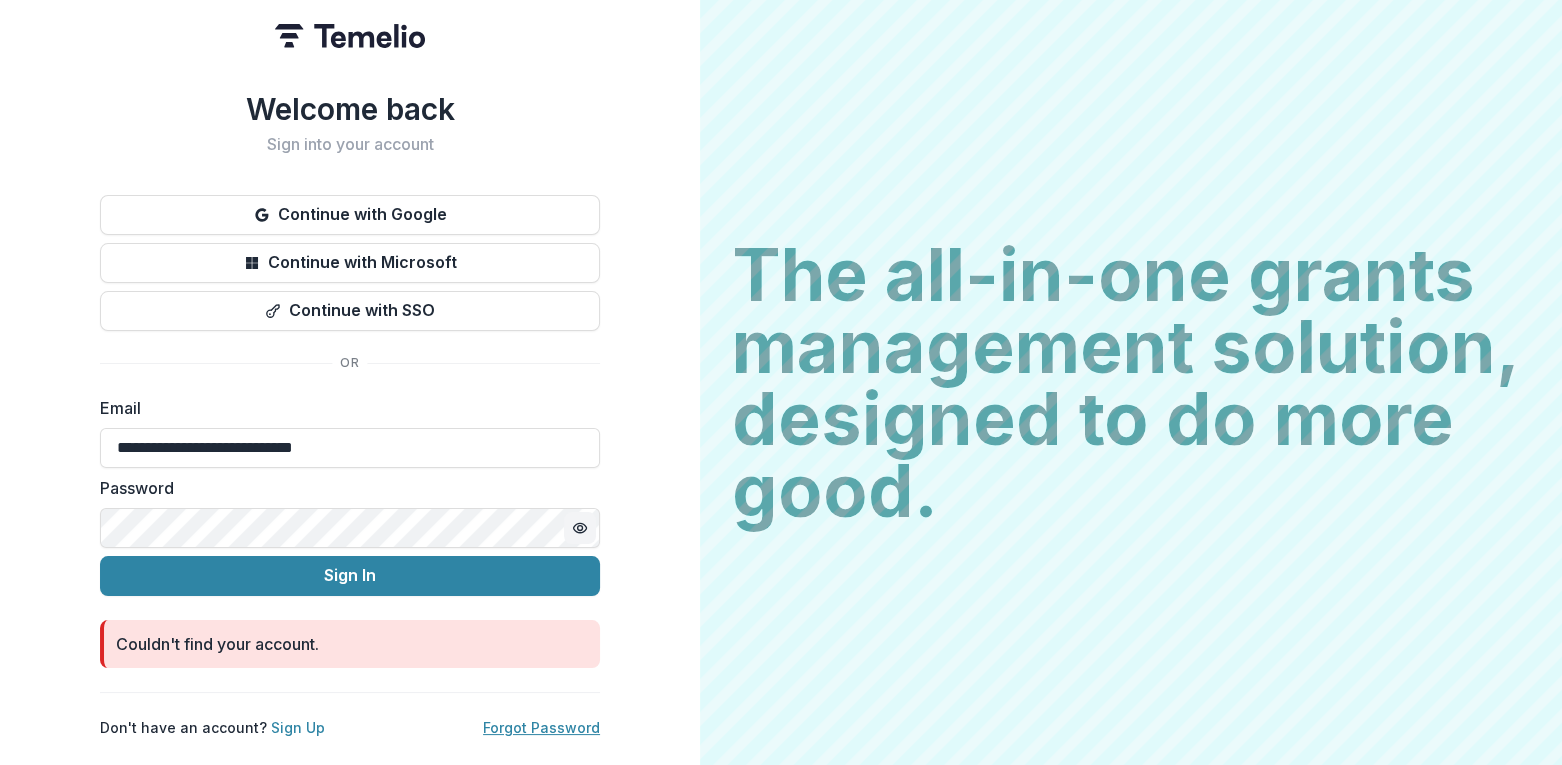 click on "Forgot Password" at bounding box center (541, 727) 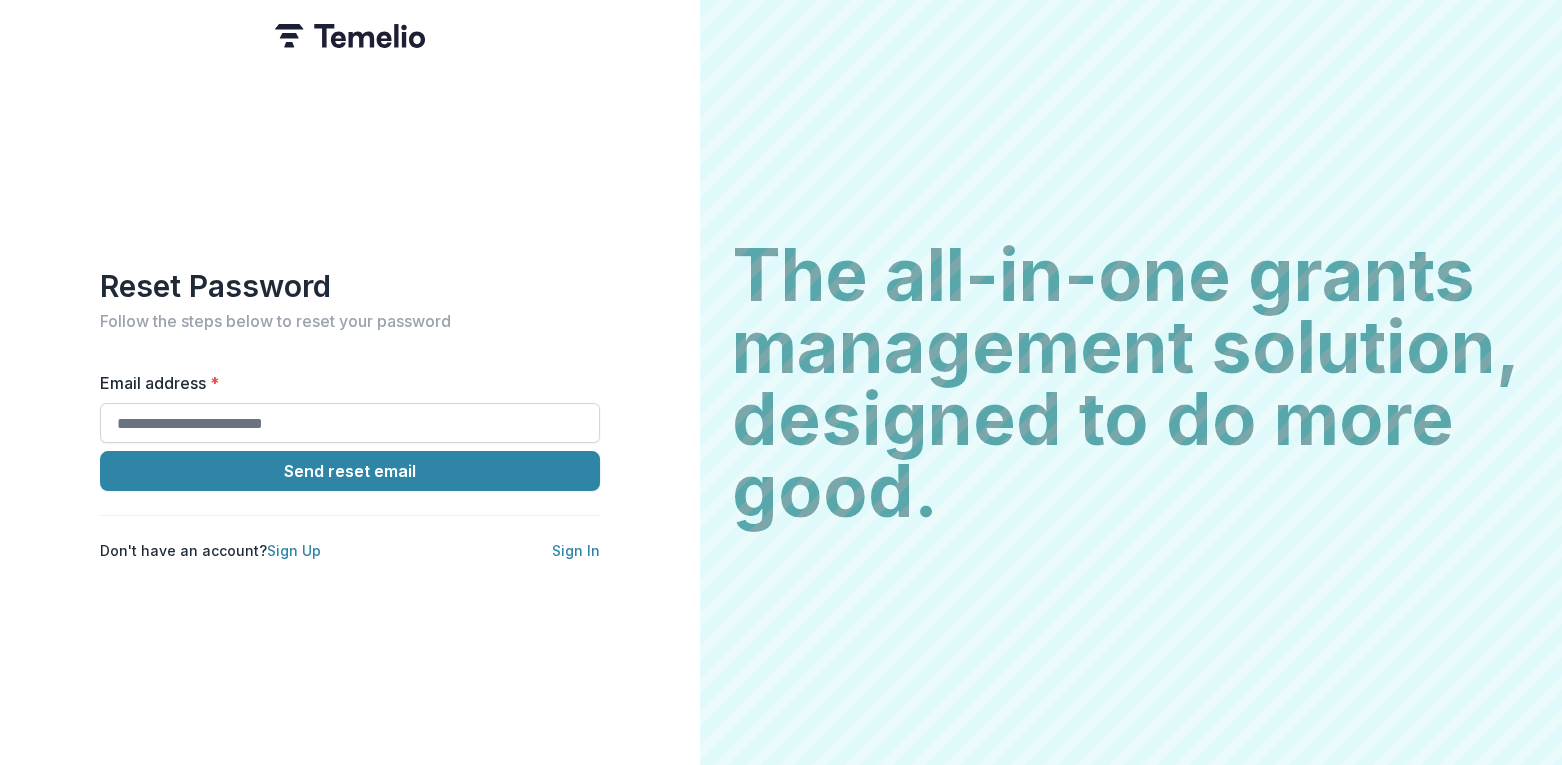 click on "Email address *" at bounding box center (350, 423) 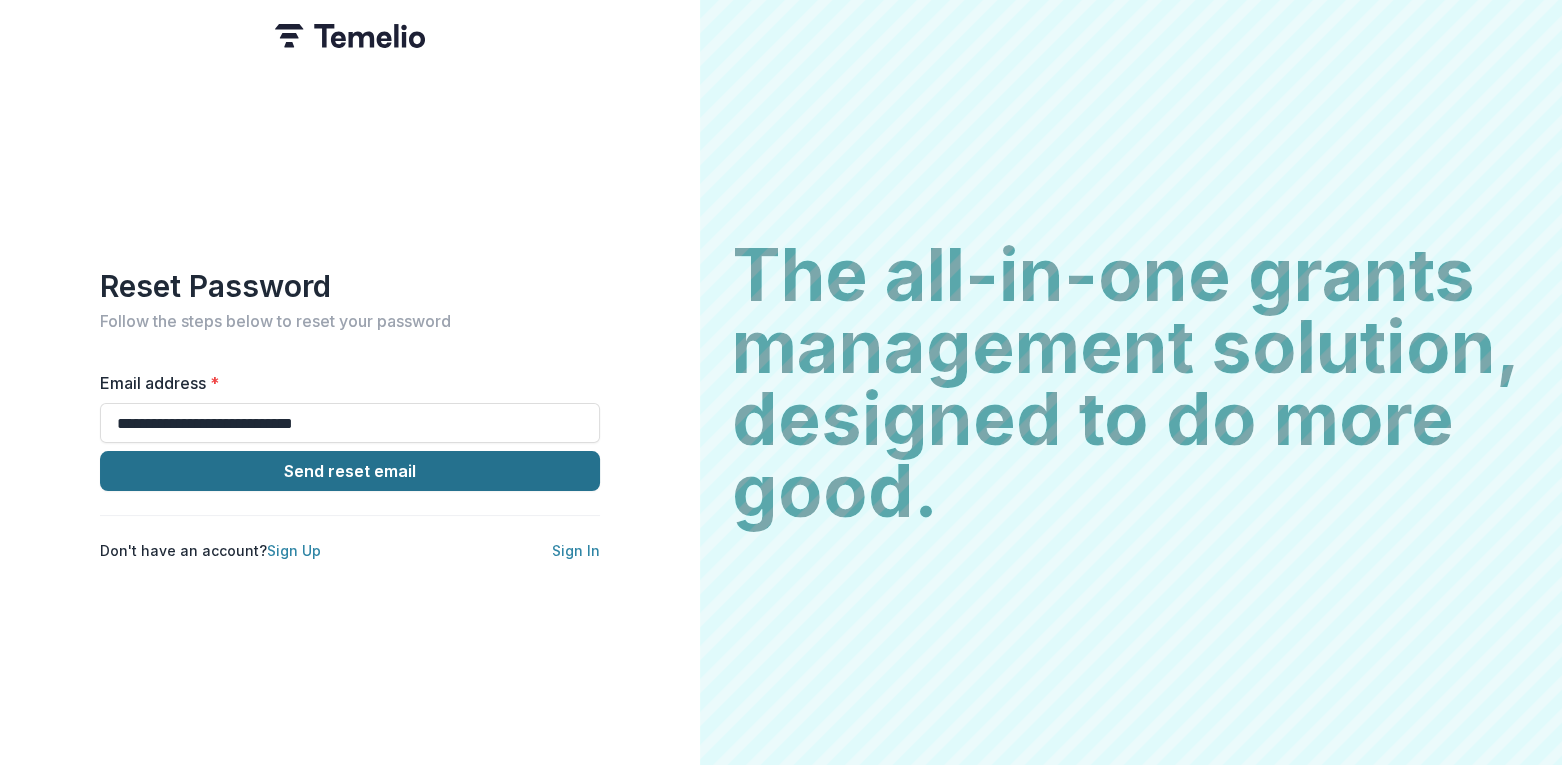 click on "Send reset email" at bounding box center [350, 471] 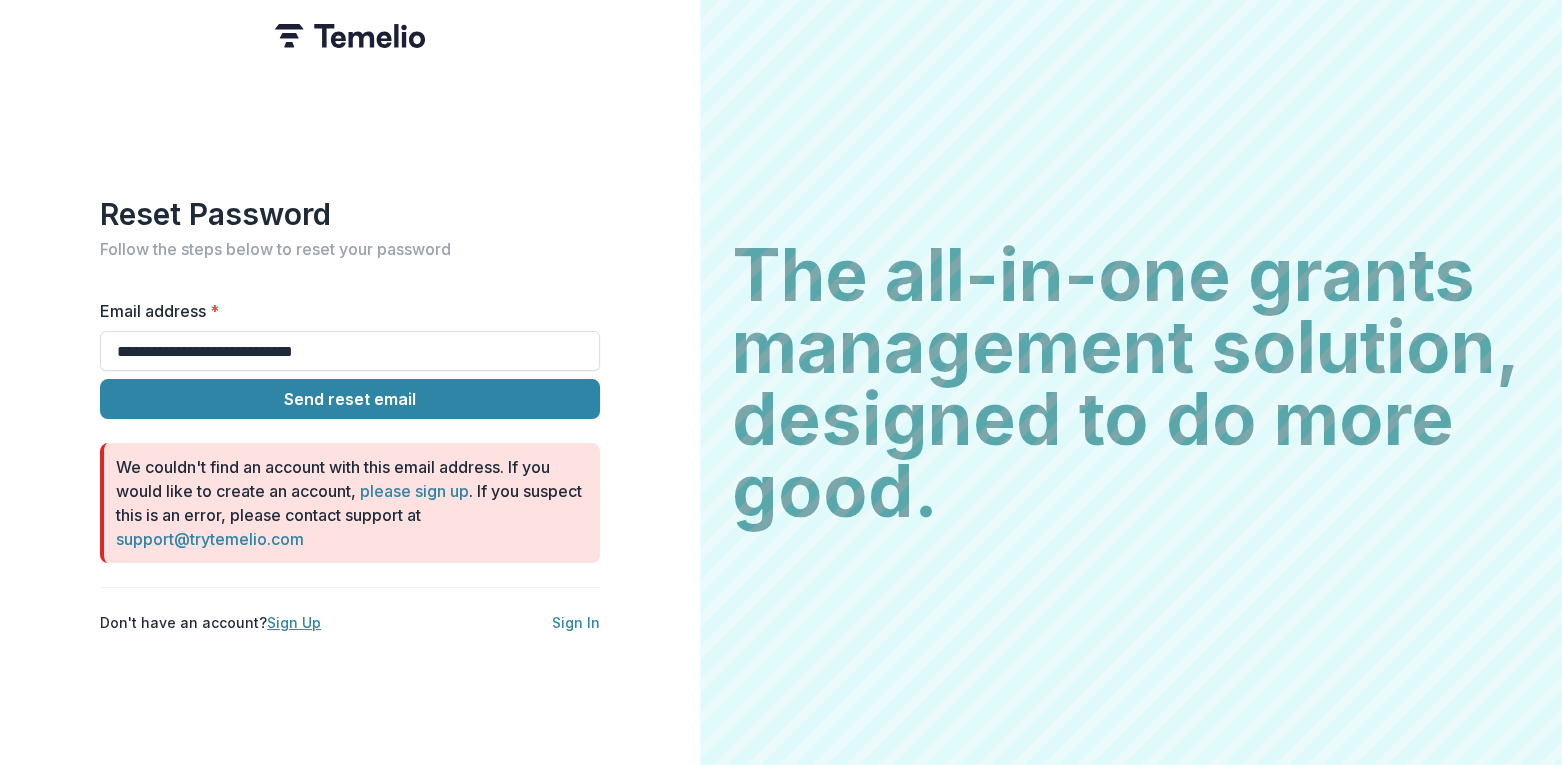 click on "Sign Up" at bounding box center (294, 622) 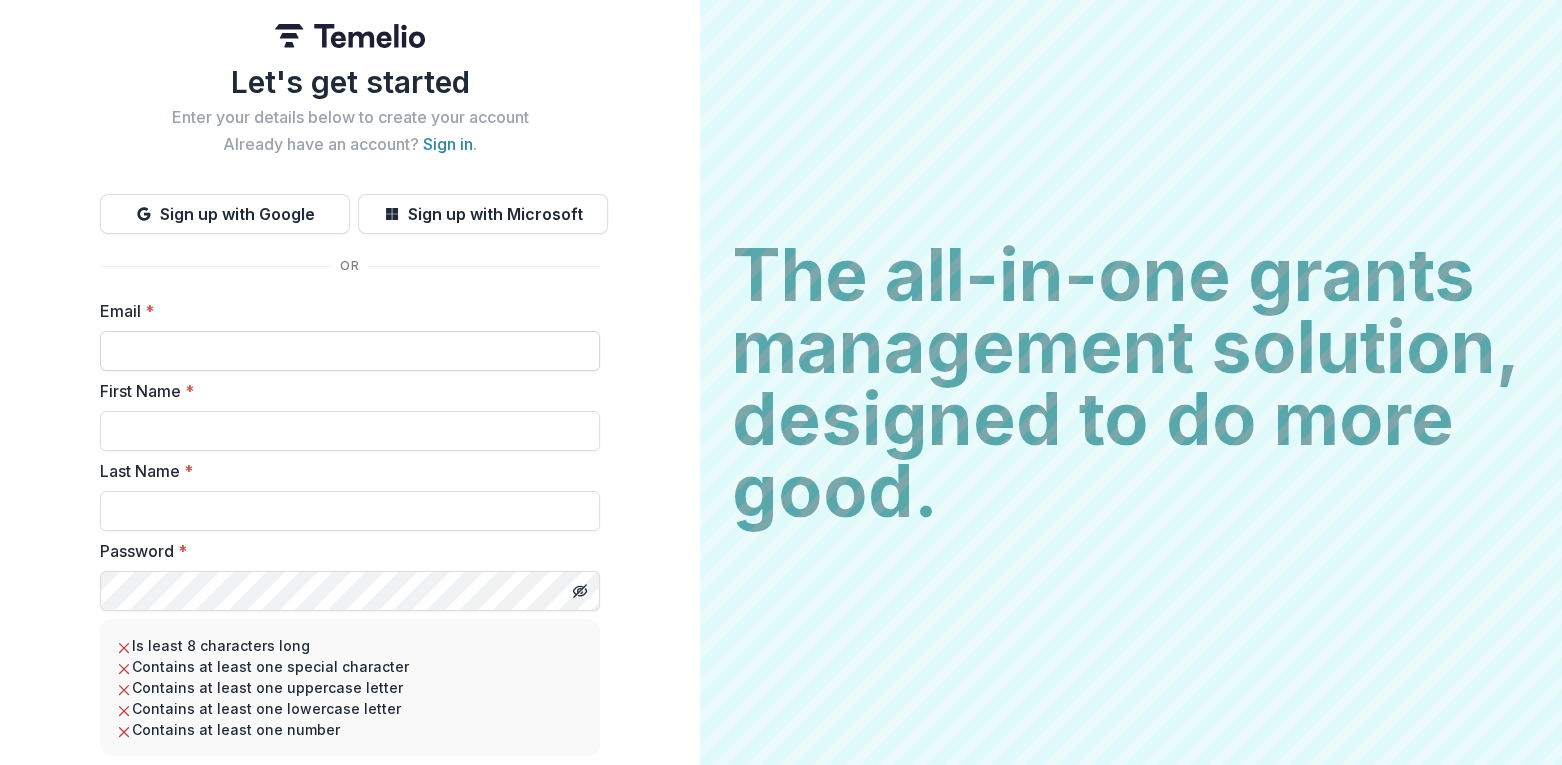 click on "Email *" at bounding box center (350, 351) 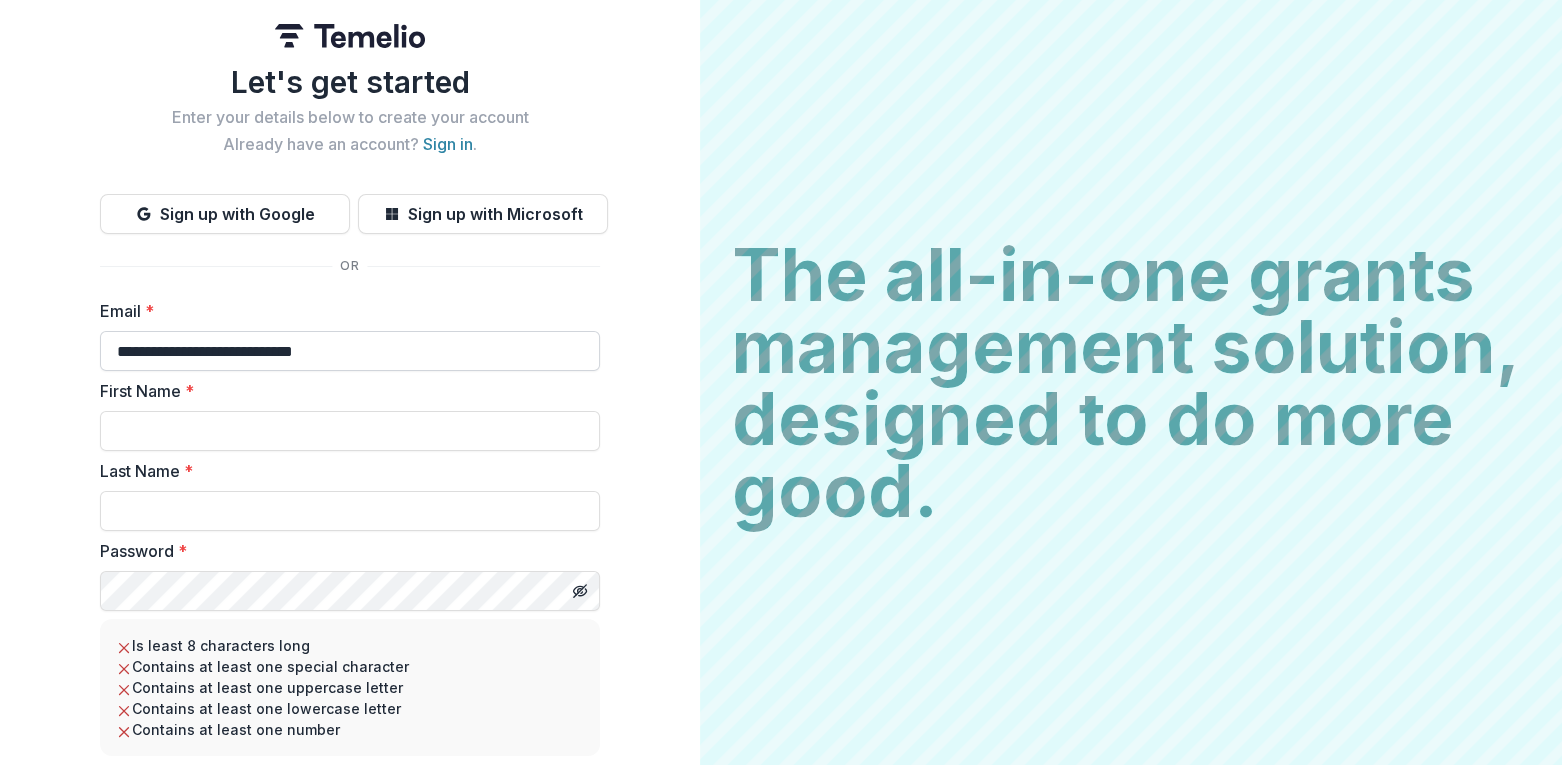type on "*****" 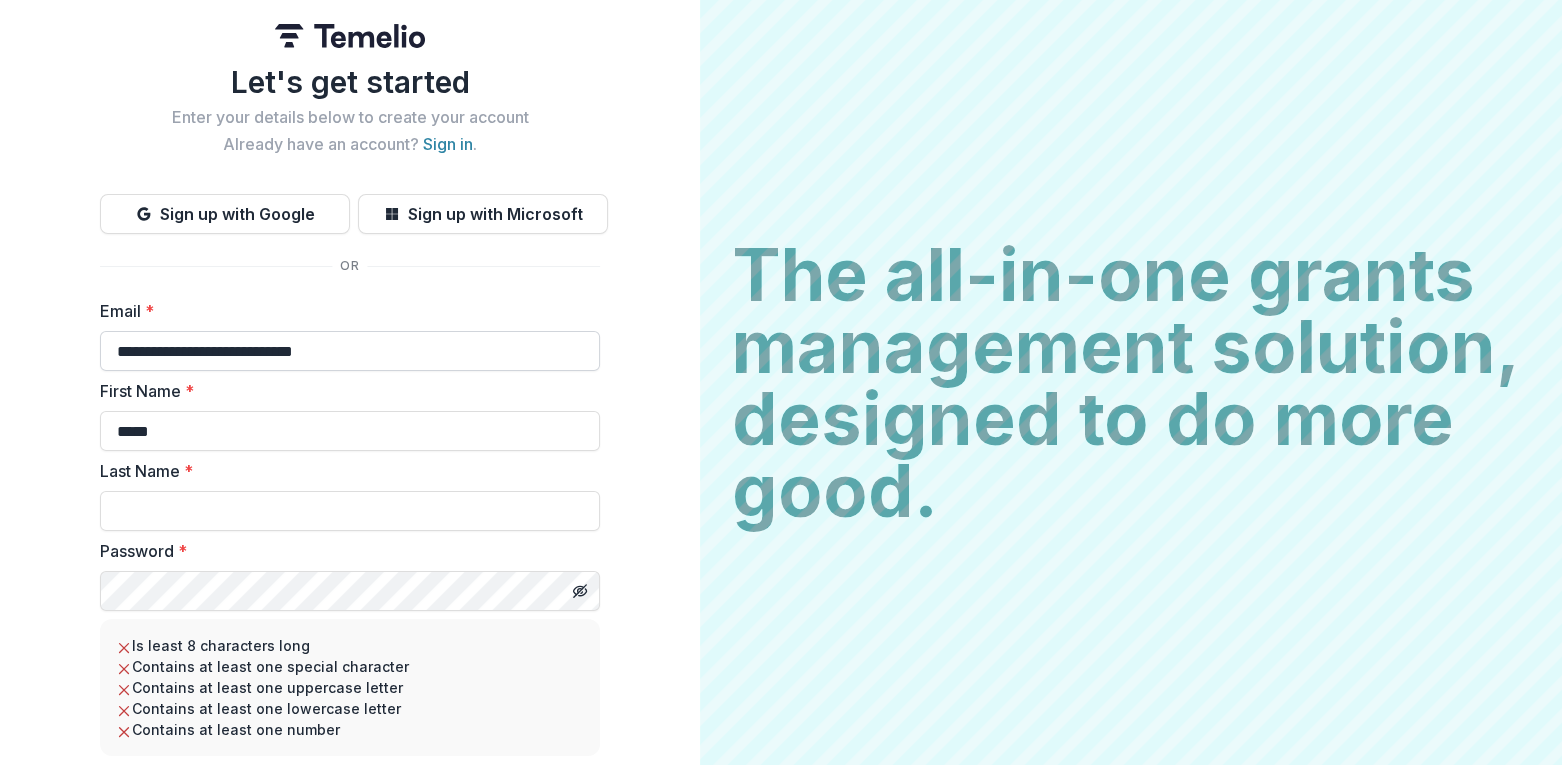 type on "*********" 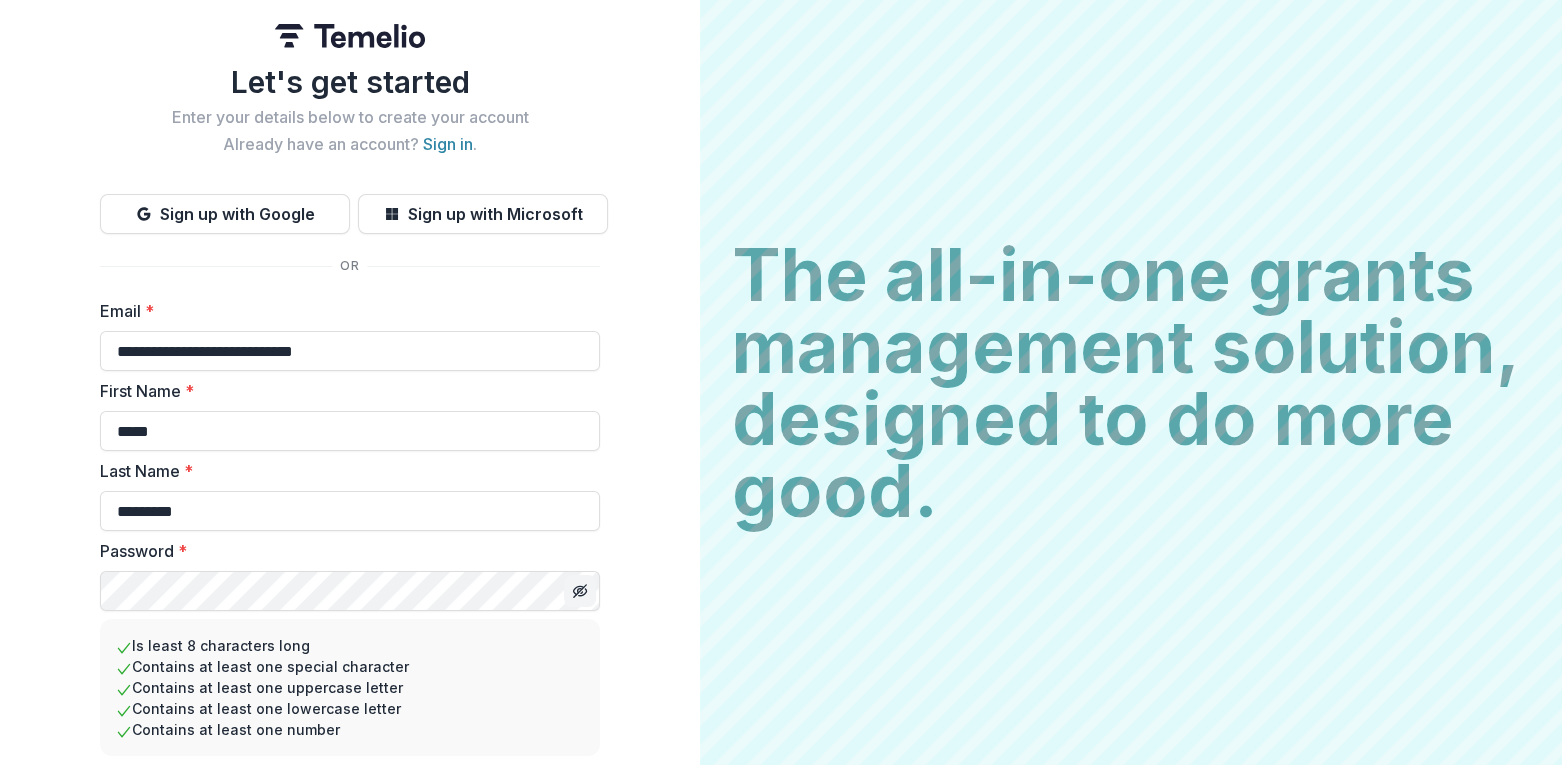 click 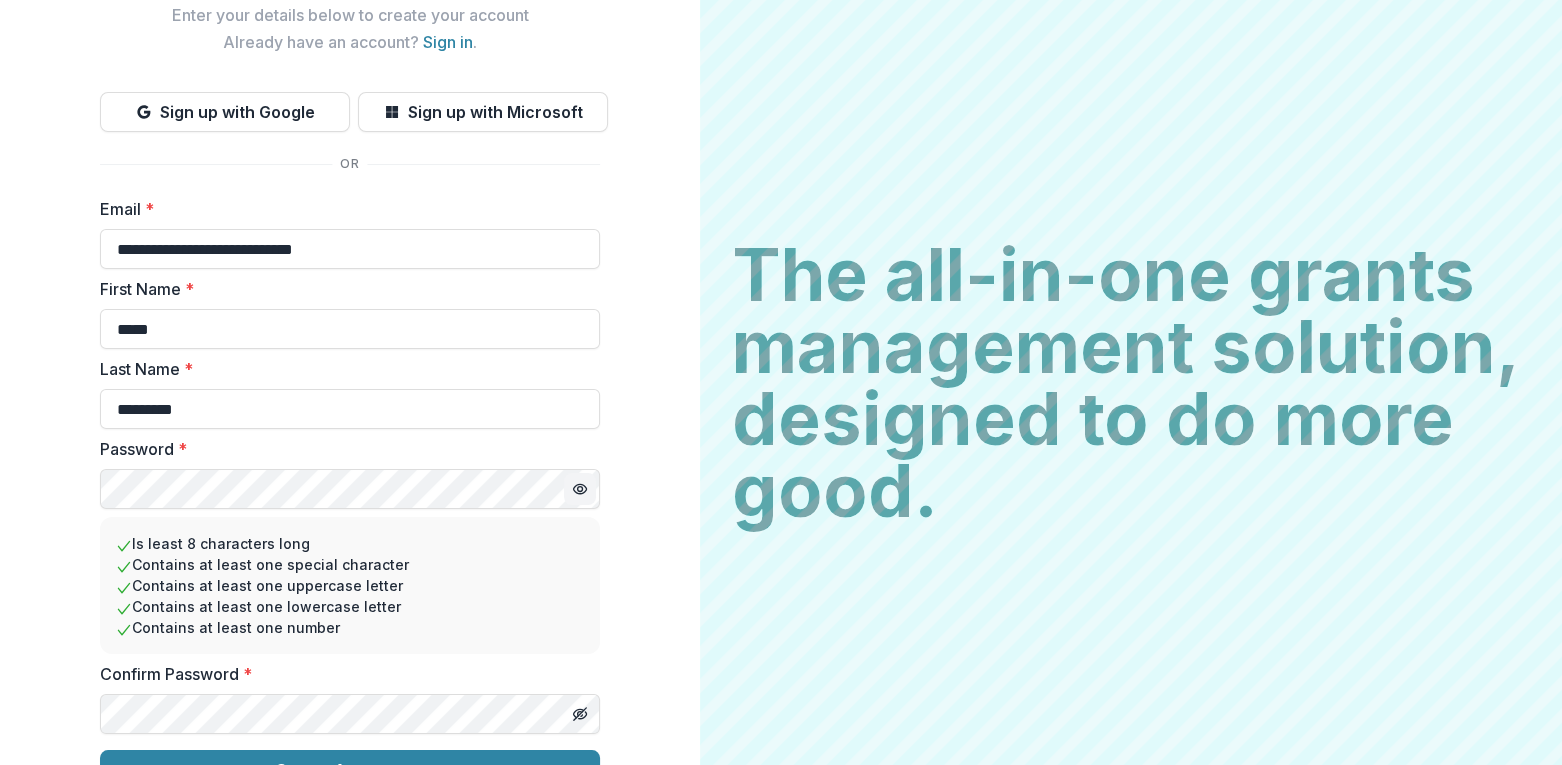 scroll, scrollTop: 143, scrollLeft: 0, axis: vertical 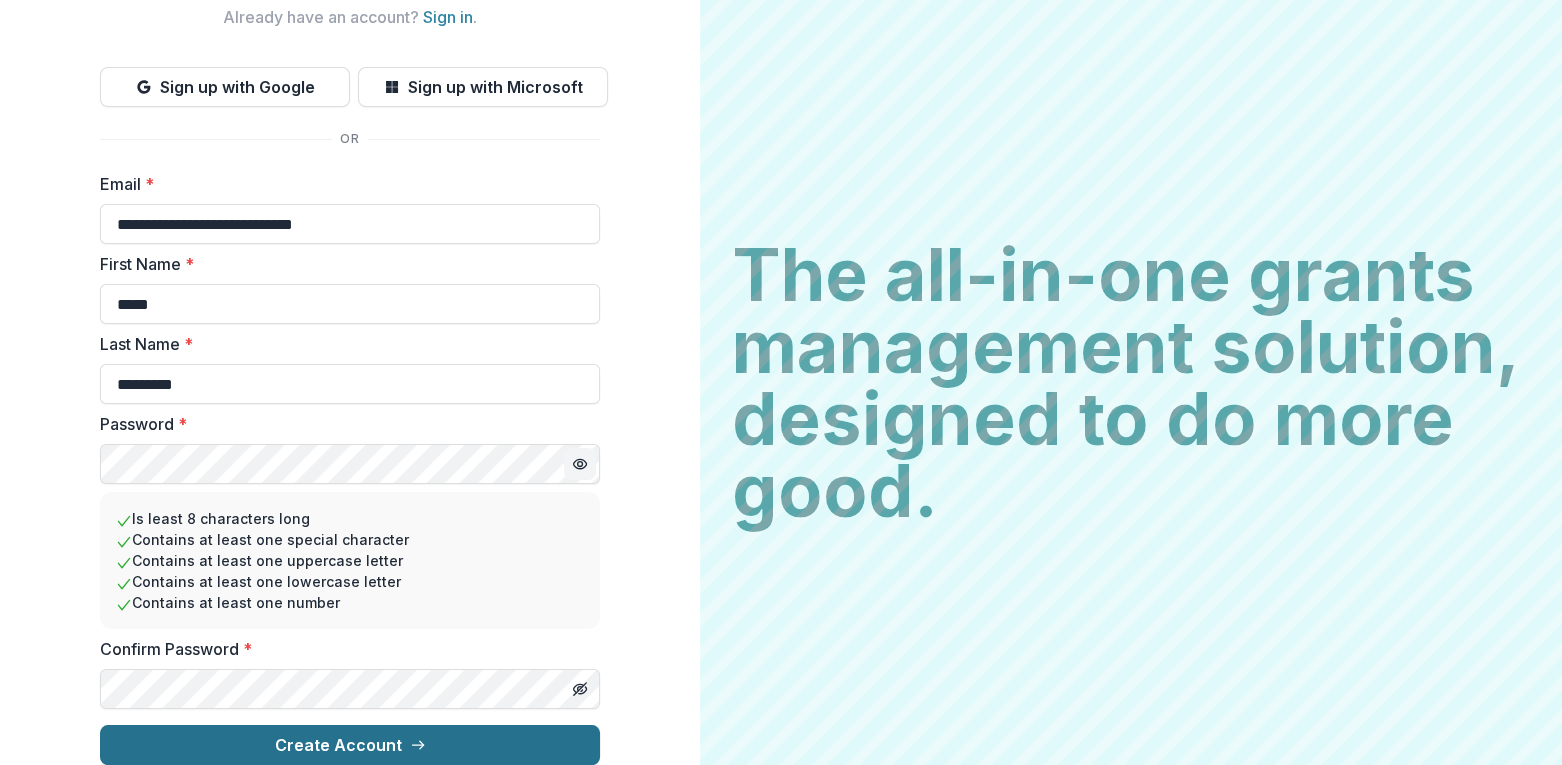 click on "Create Account" at bounding box center (350, 745) 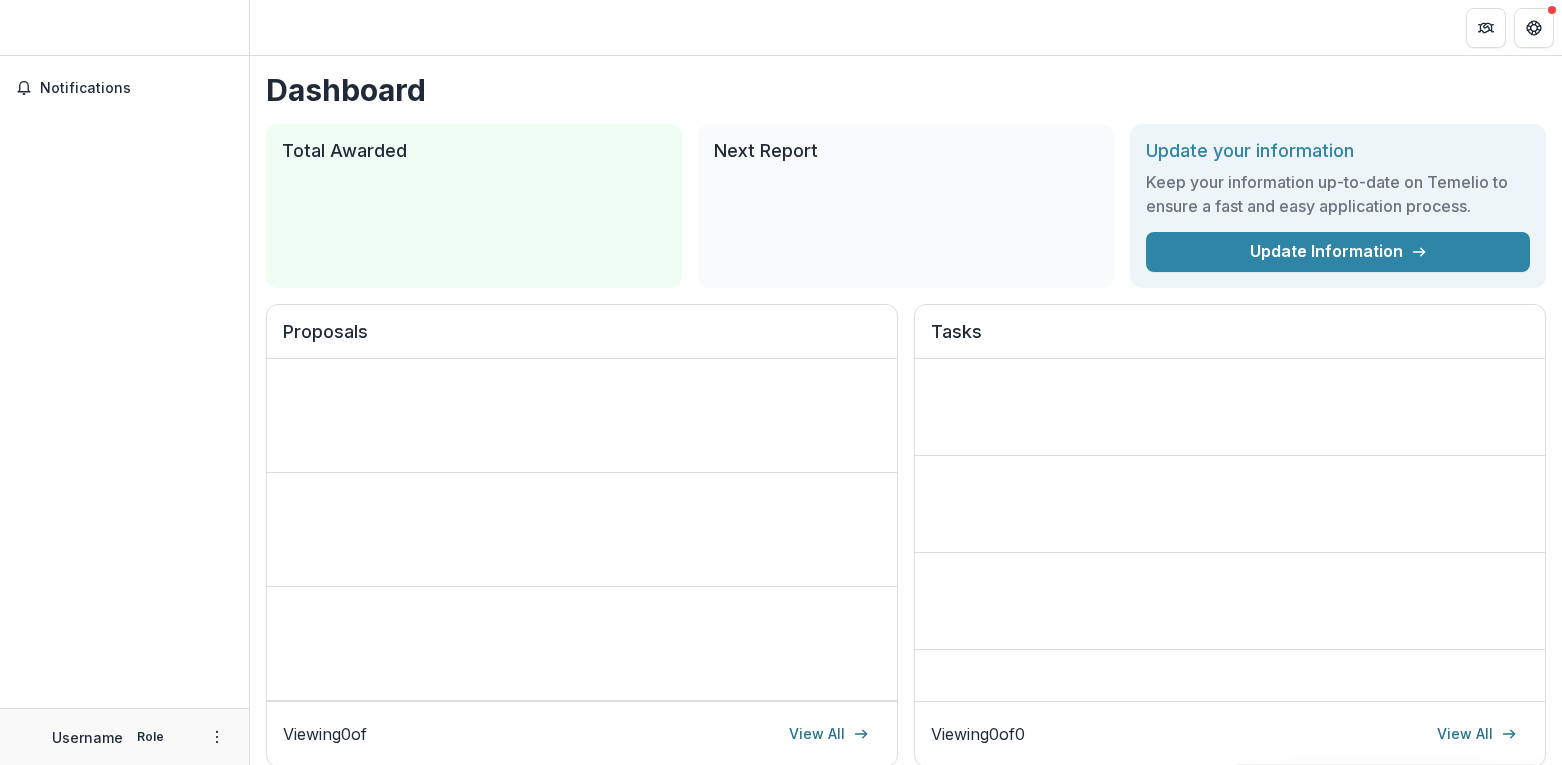 scroll, scrollTop: 0, scrollLeft: 0, axis: both 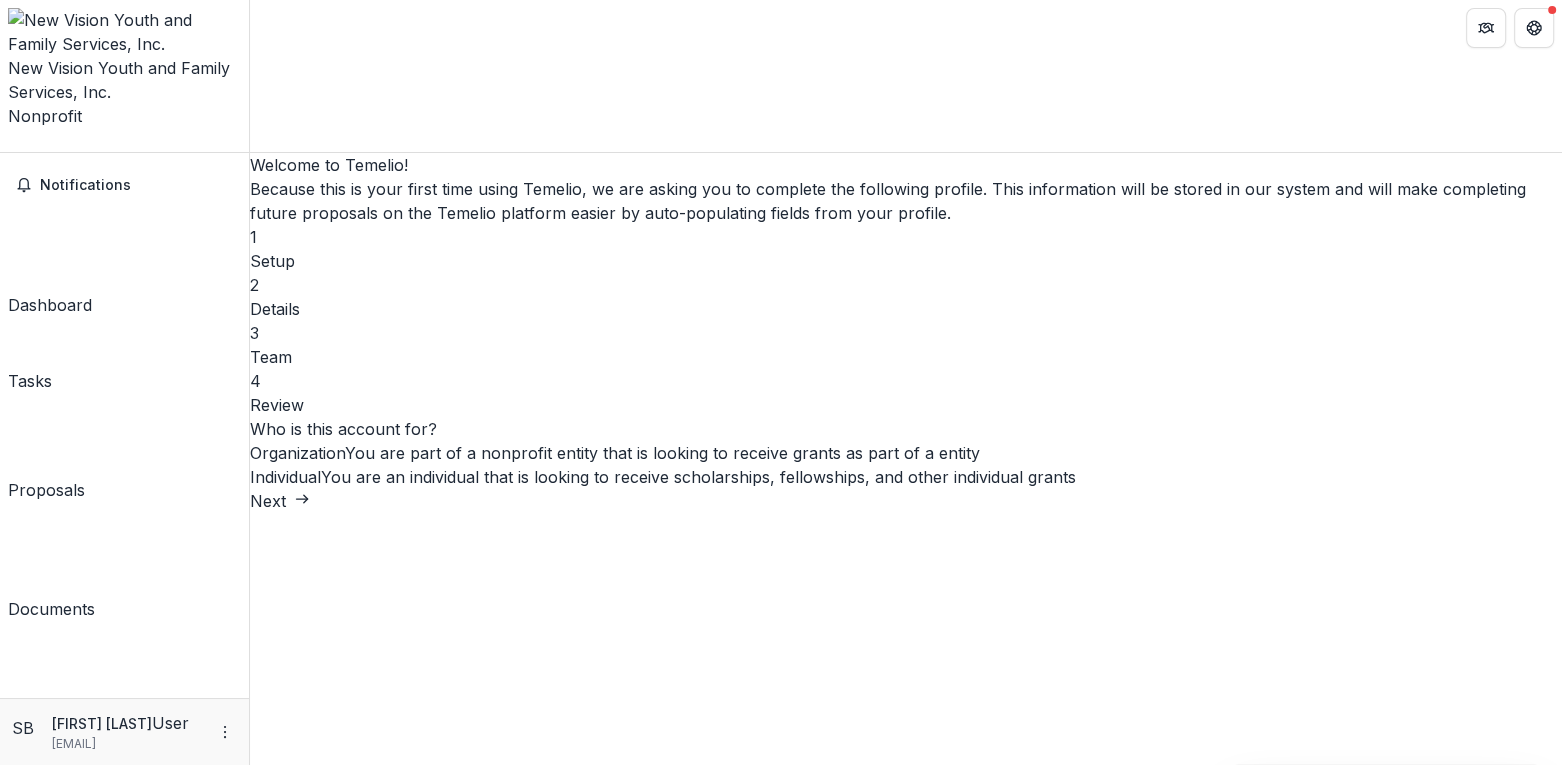 click on "Next" at bounding box center (280, 501) 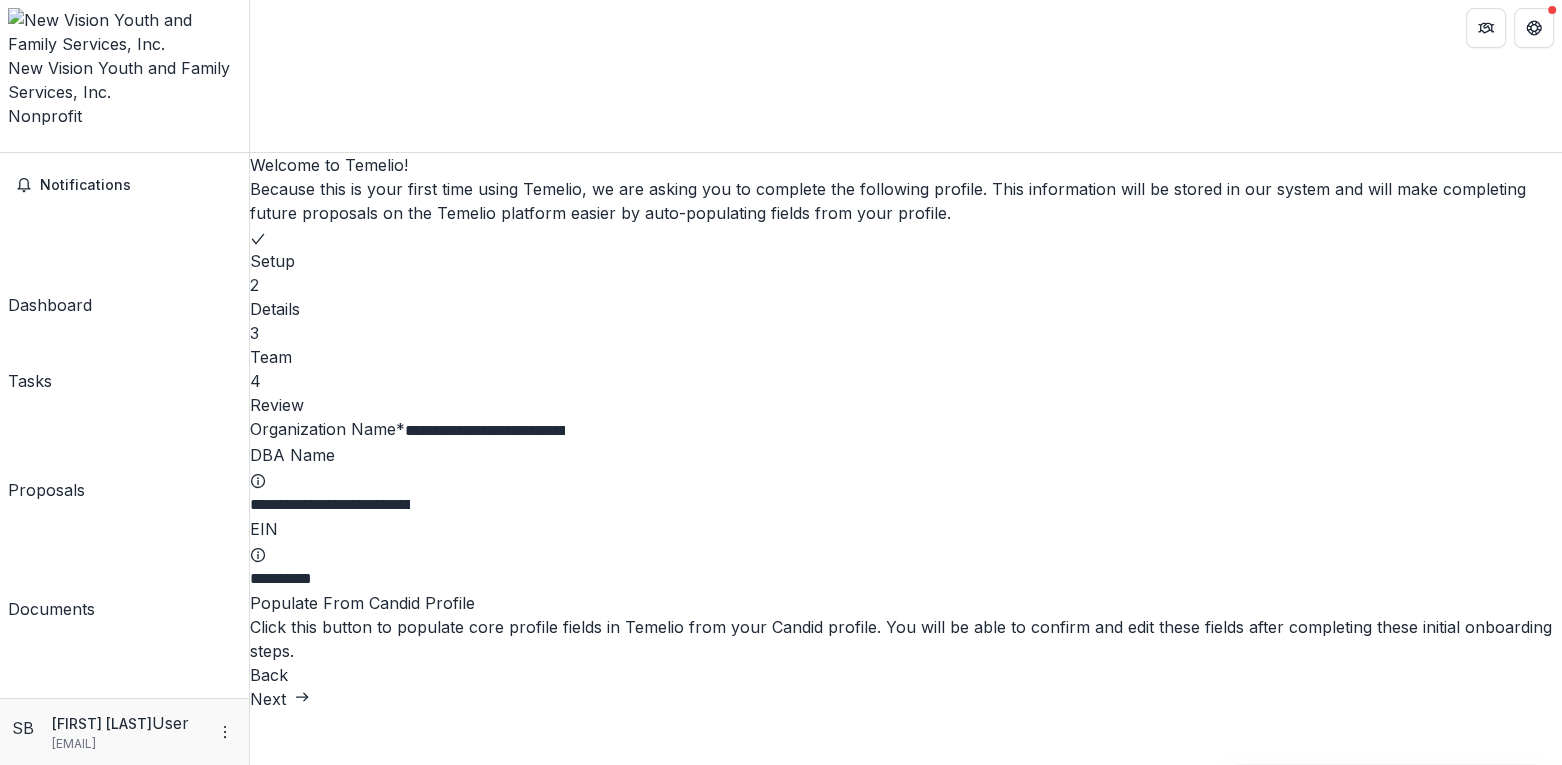 scroll, scrollTop: 59, scrollLeft: 0, axis: vertical 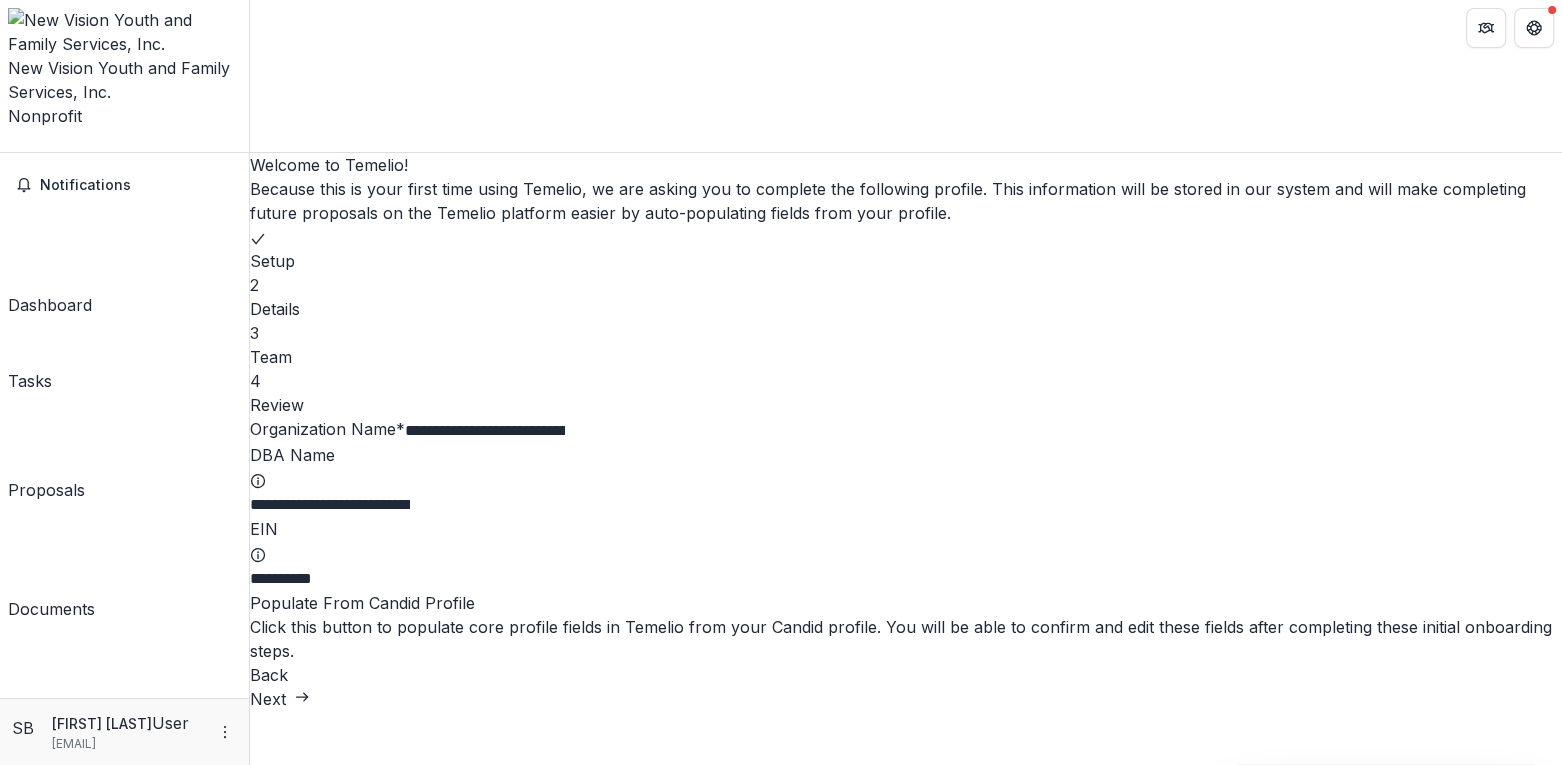 click on "**********" at bounding box center (330, 579) 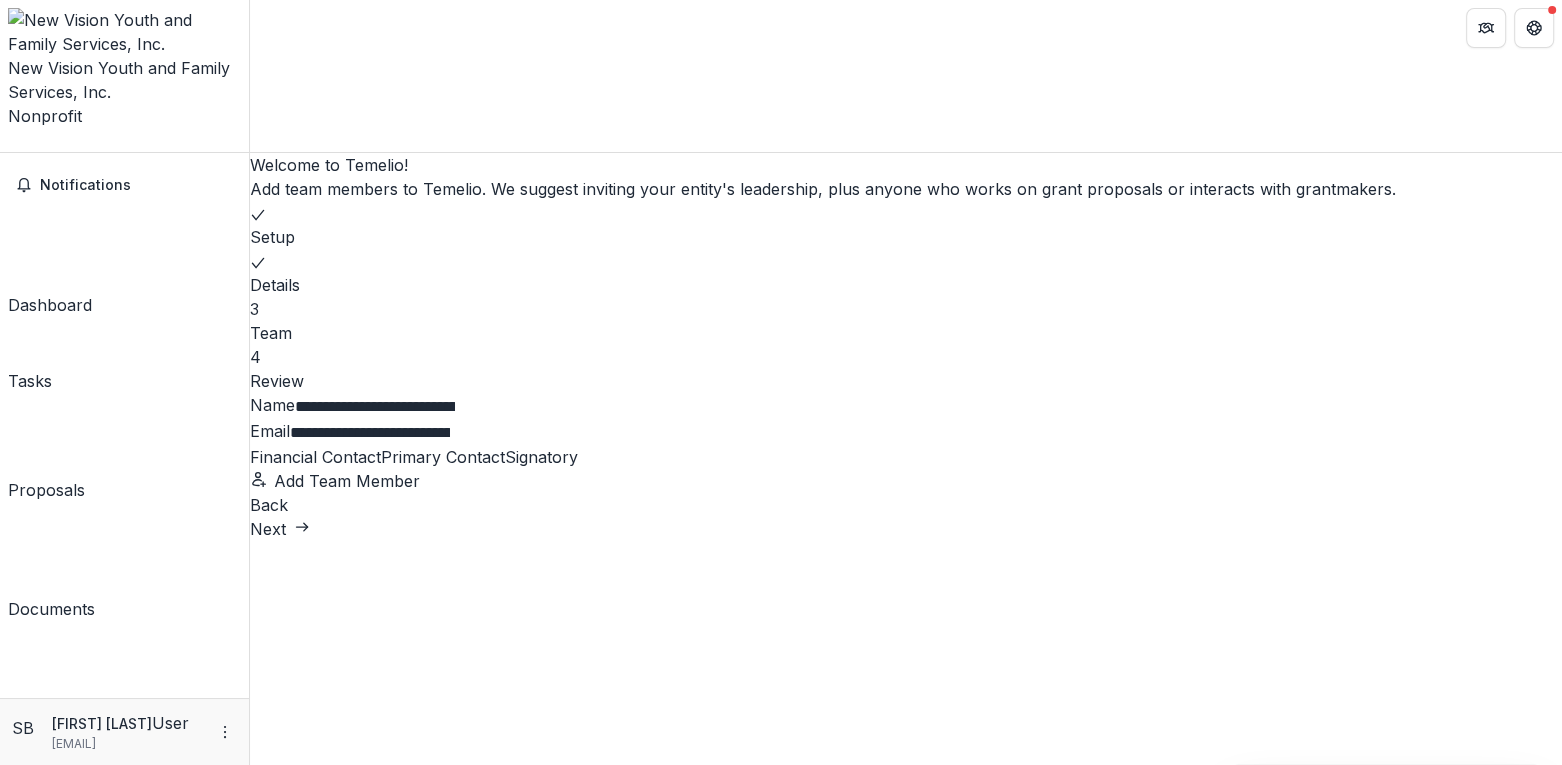 click at bounding box center [250, 457] 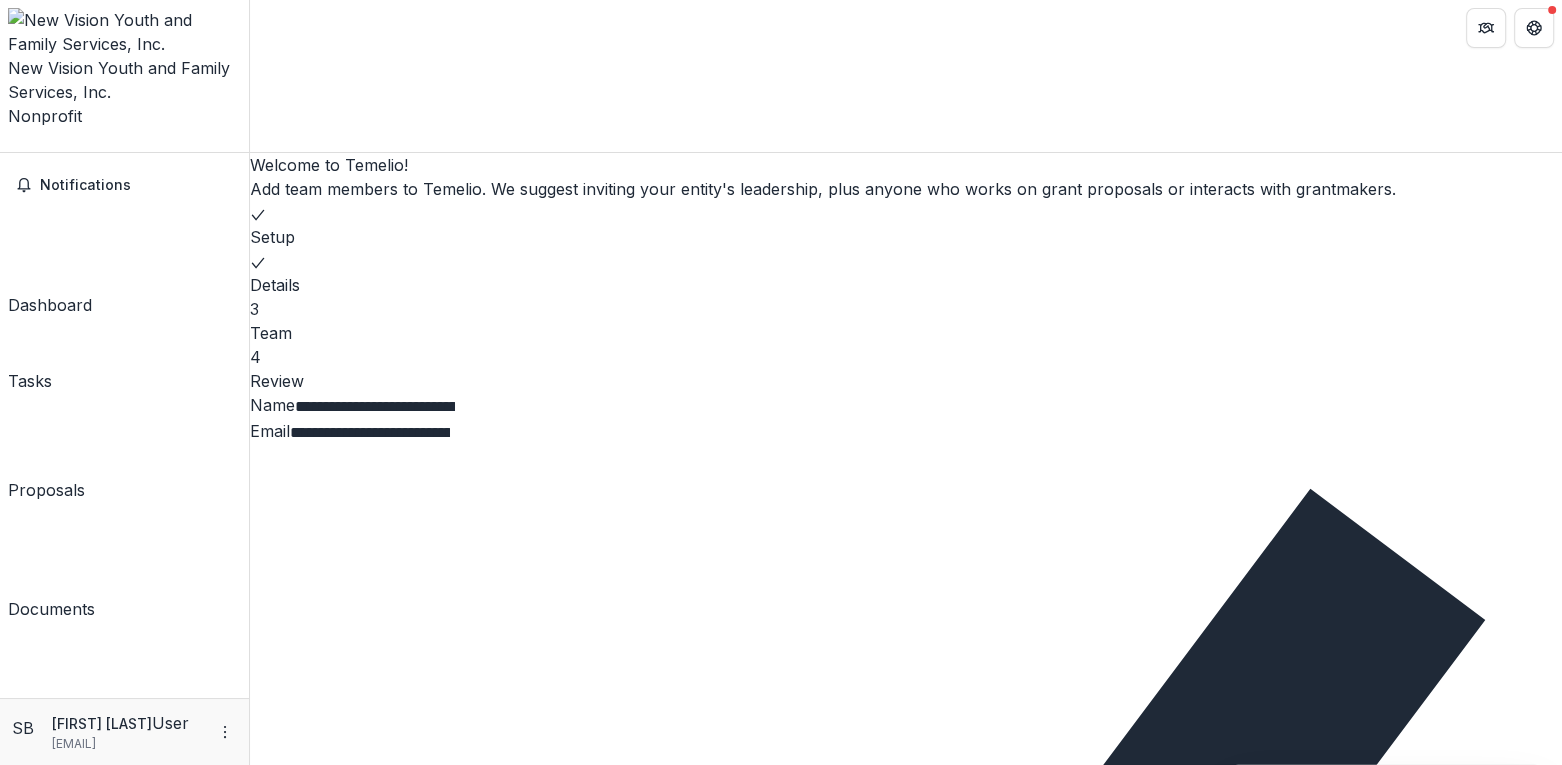 click at bounding box center (381, 1550) 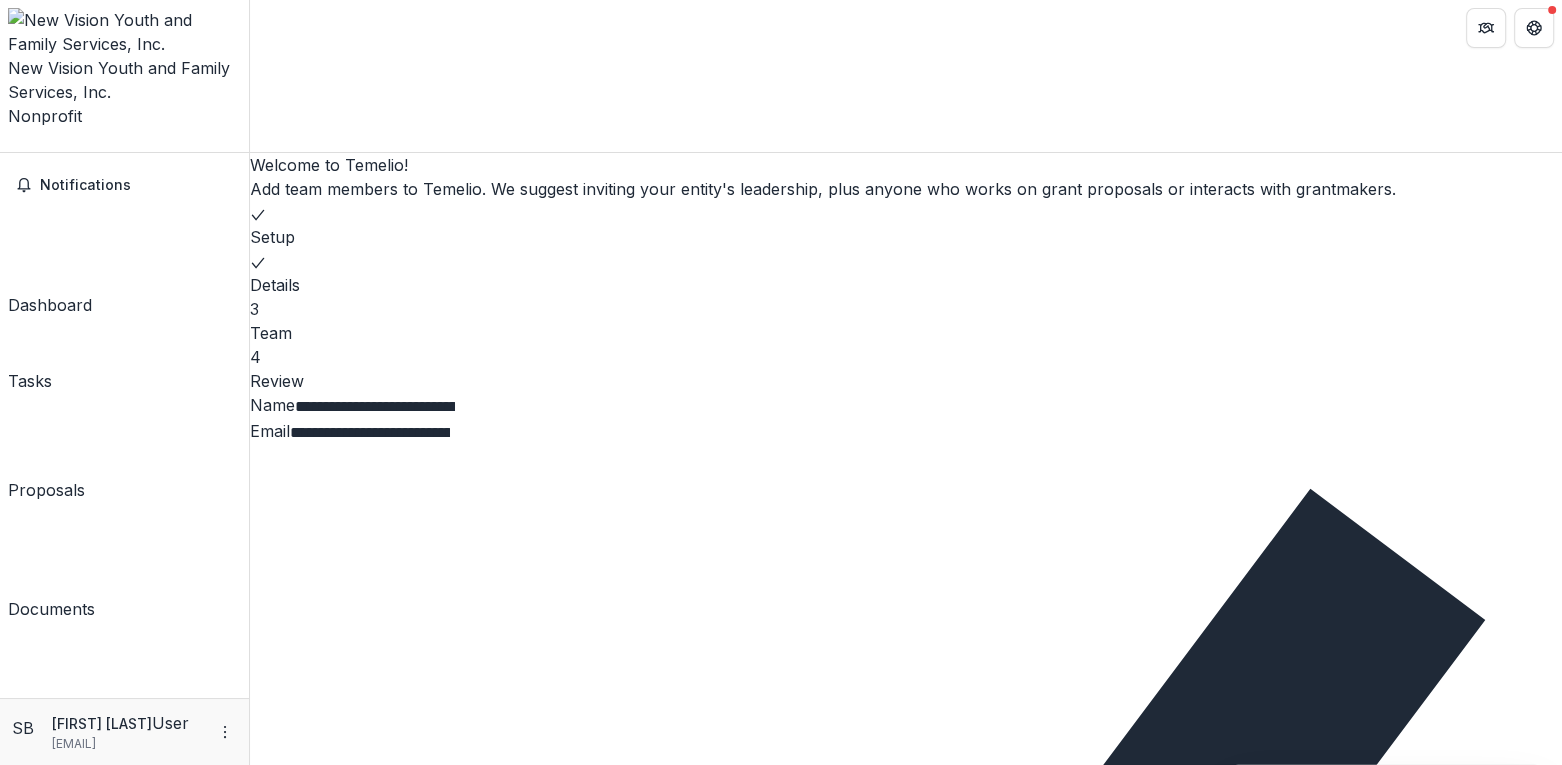 click at bounding box center (374, 2668) 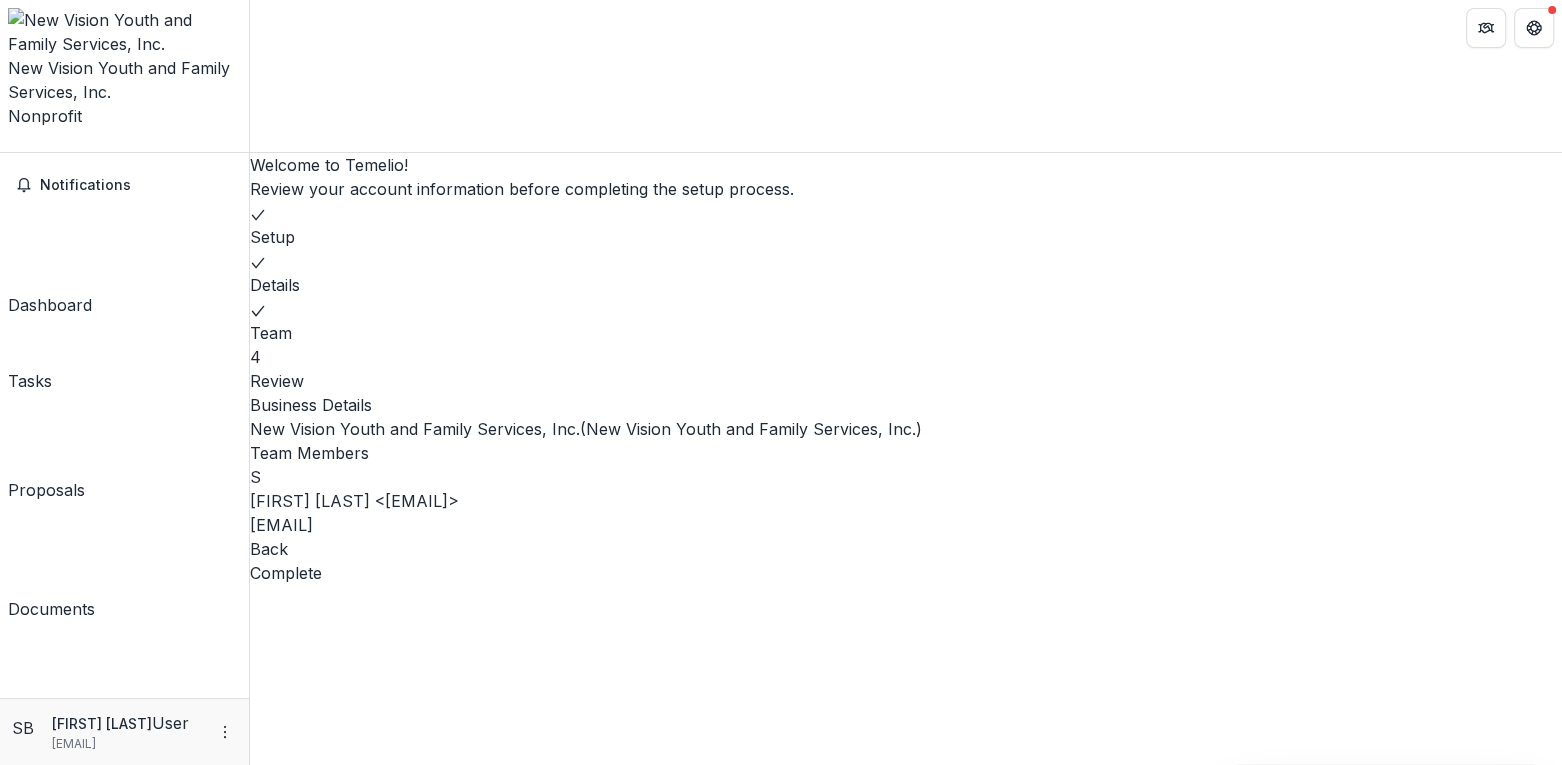 click on "Complete" at bounding box center (286, 573) 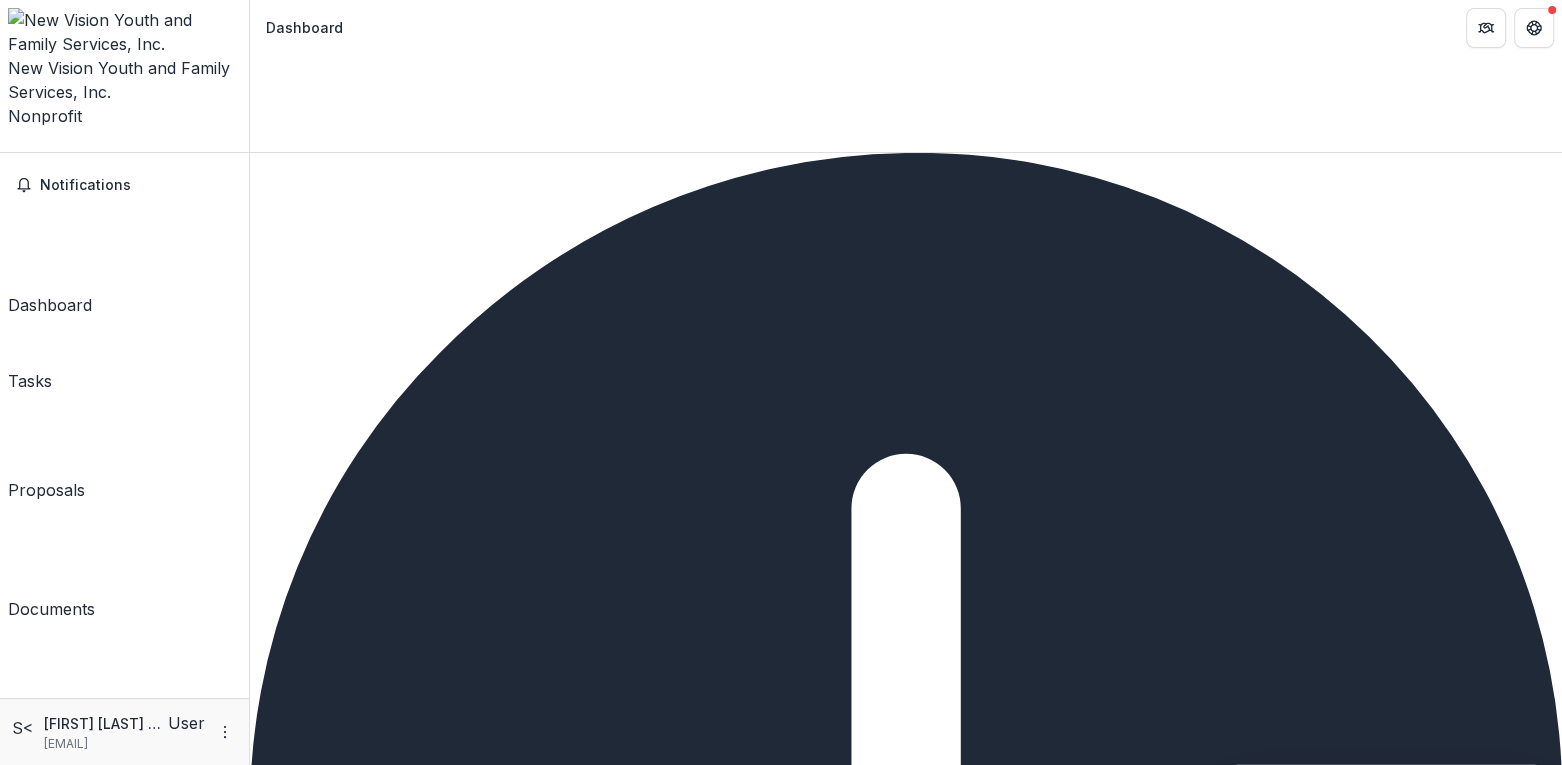 click on "Complete" at bounding box center [298, 1525] 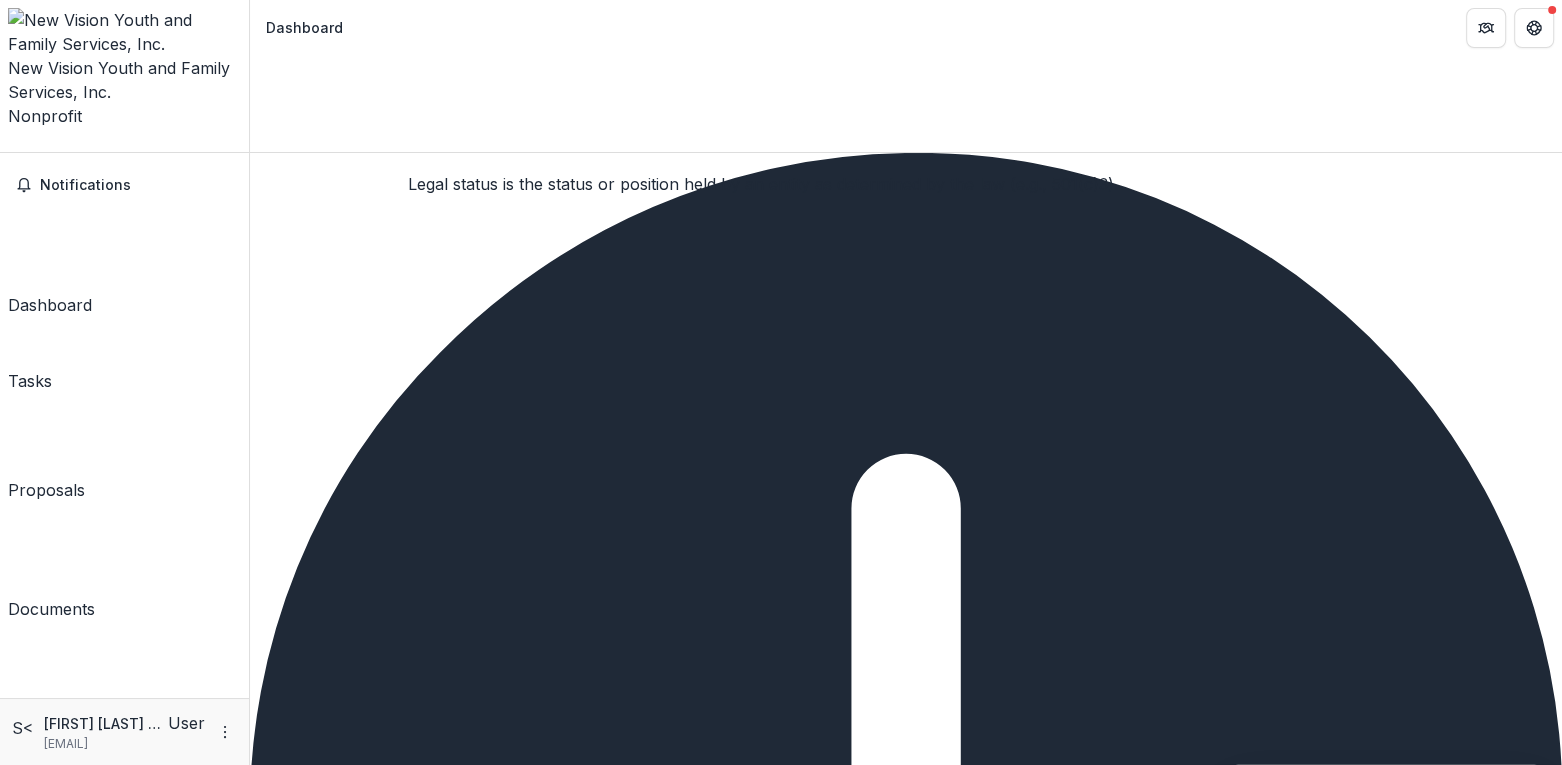 click 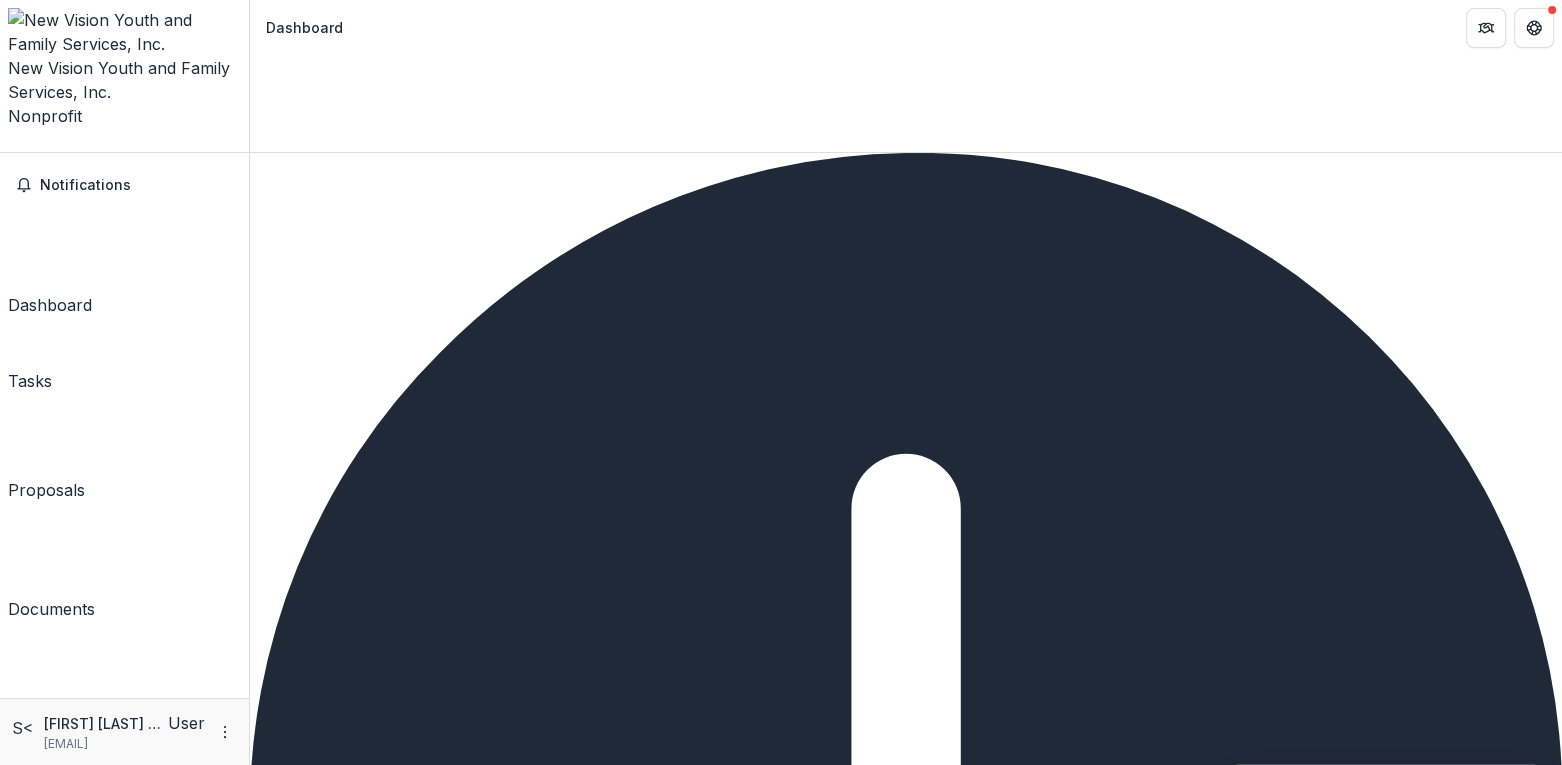 click 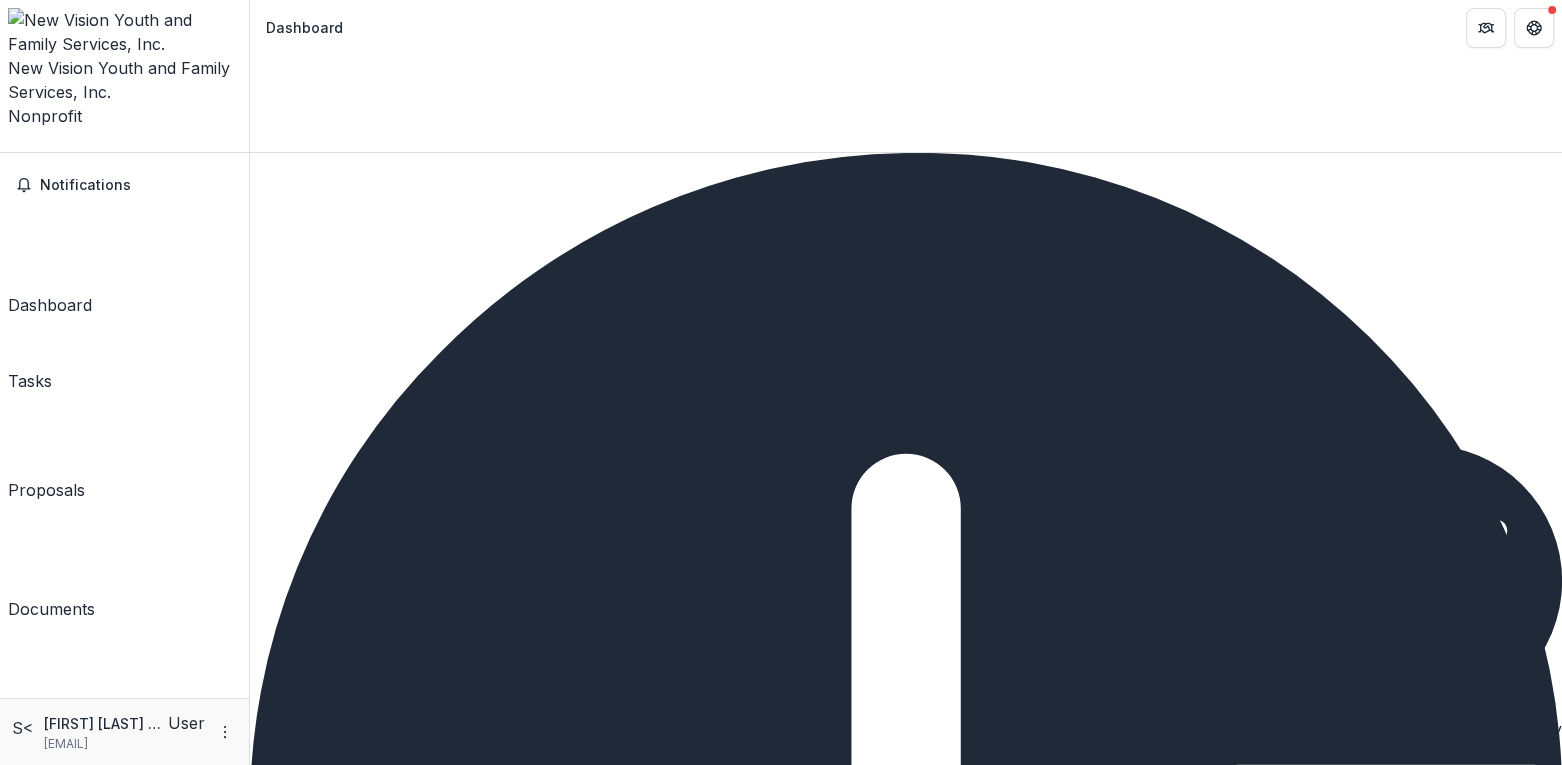 scroll, scrollTop: 973, scrollLeft: 0, axis: vertical 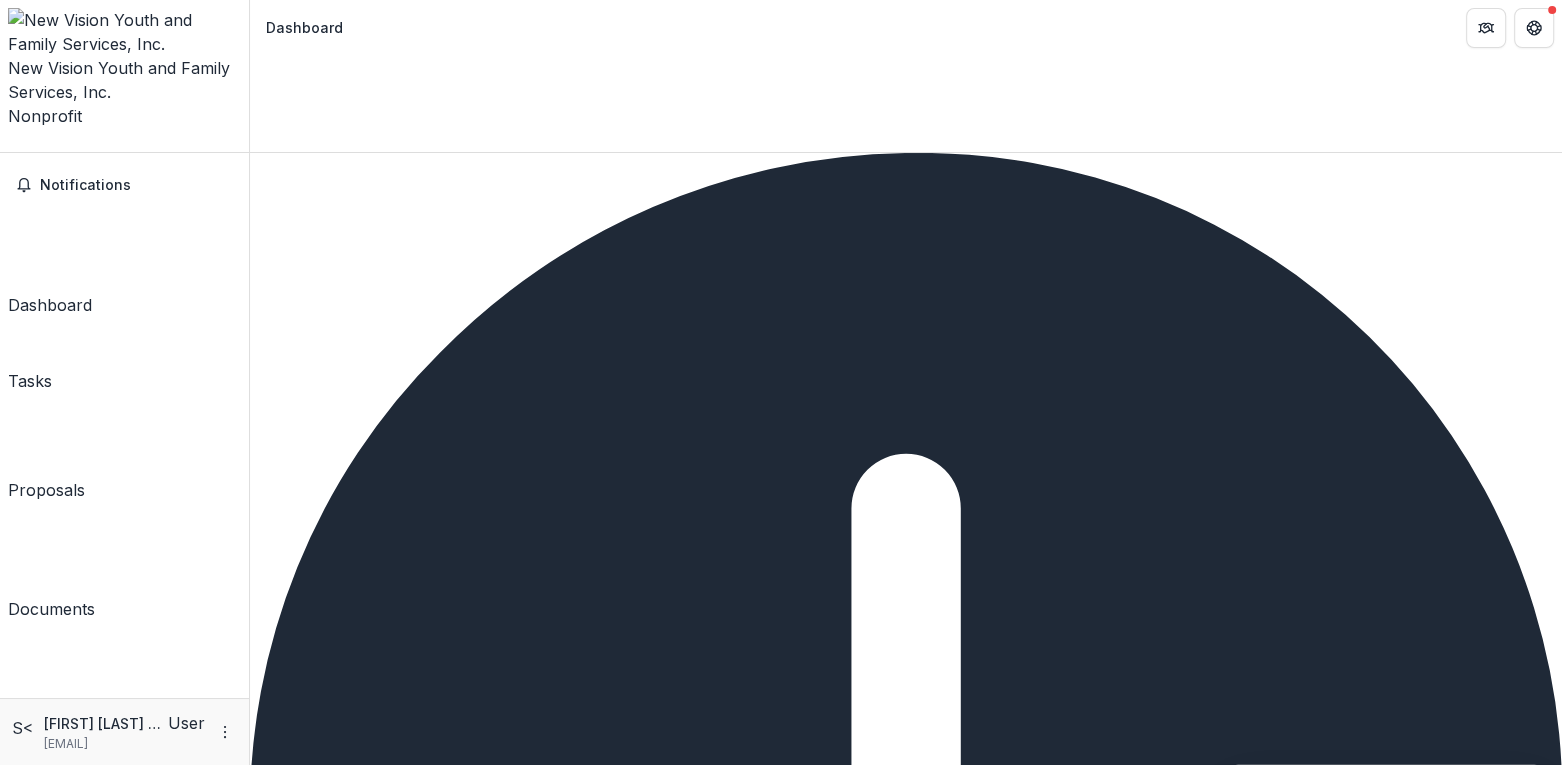 click on "click to browse" at bounding box center [231, 3237] 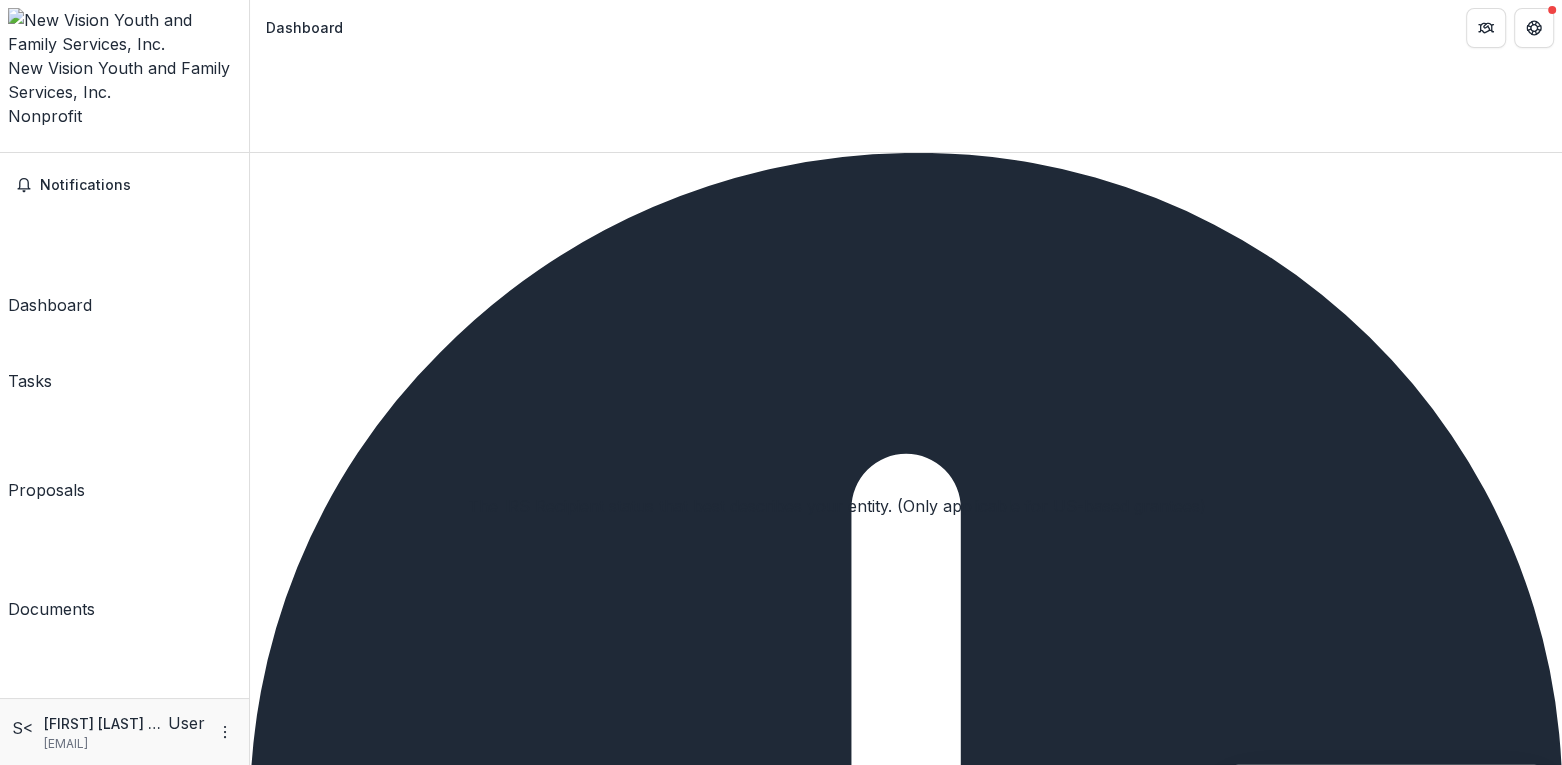 click 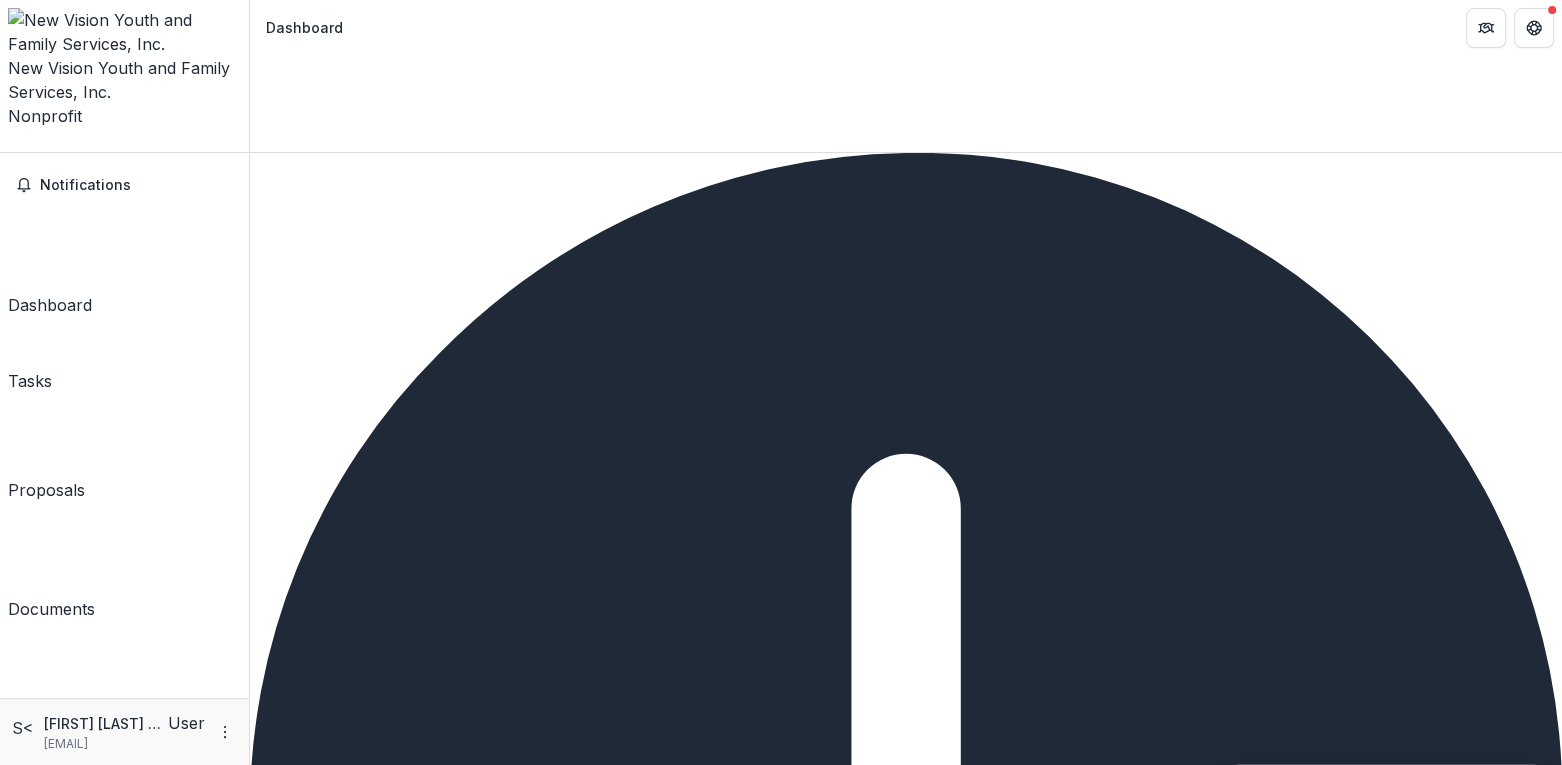 click at bounding box center (781, 2395) 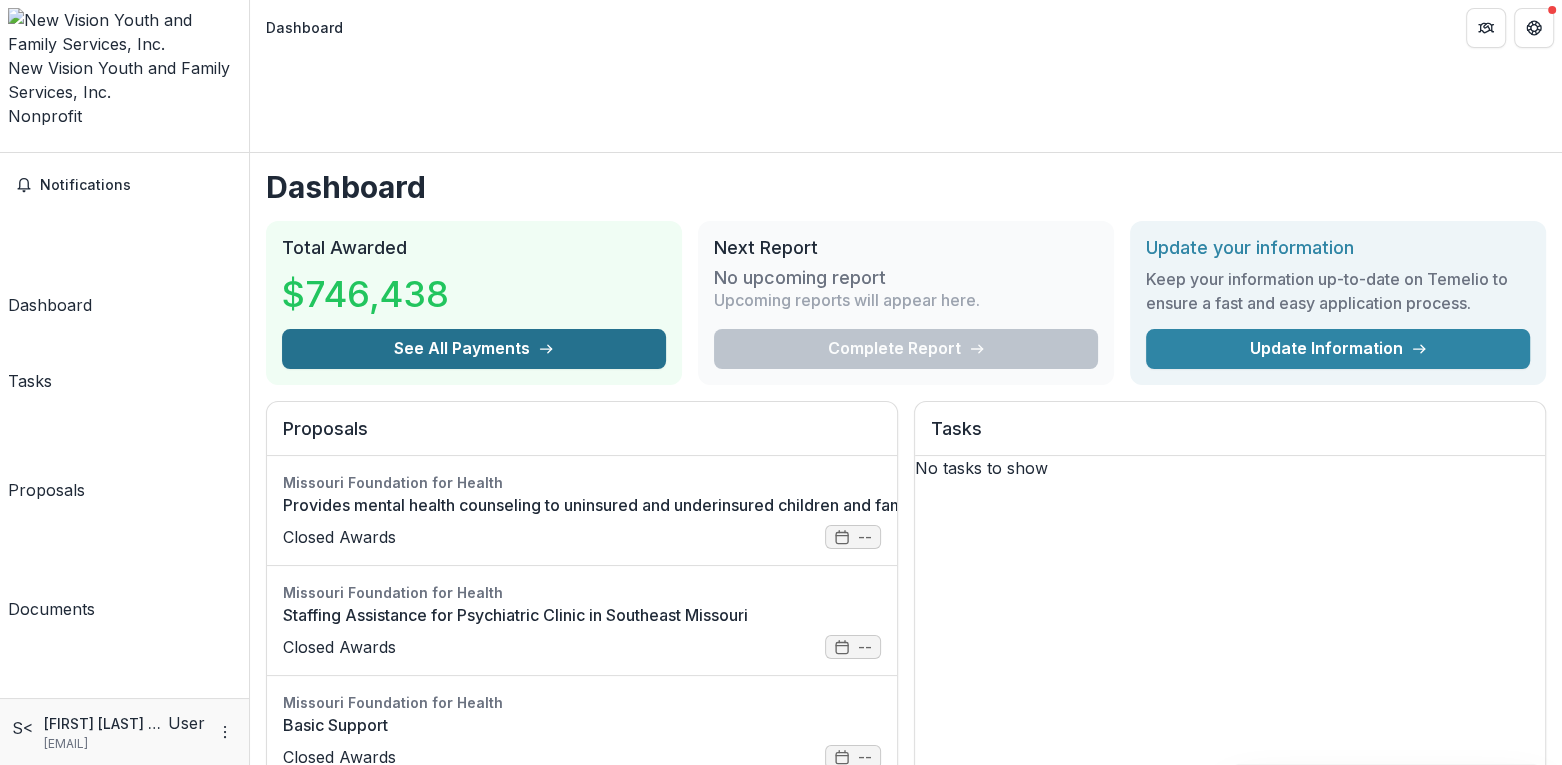 click on "See All Payments" at bounding box center [474, 349] 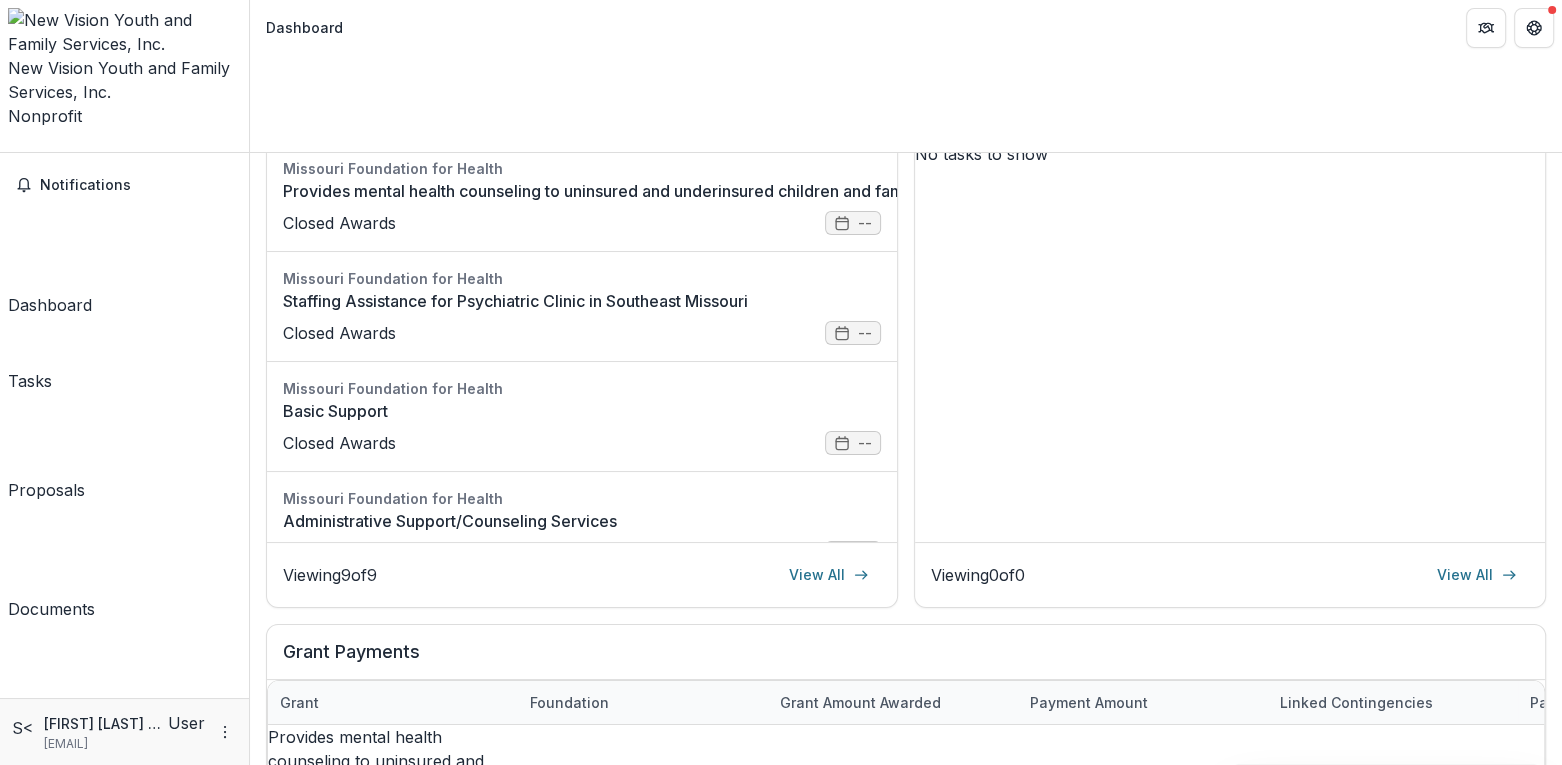 scroll, scrollTop: 587, scrollLeft: 0, axis: vertical 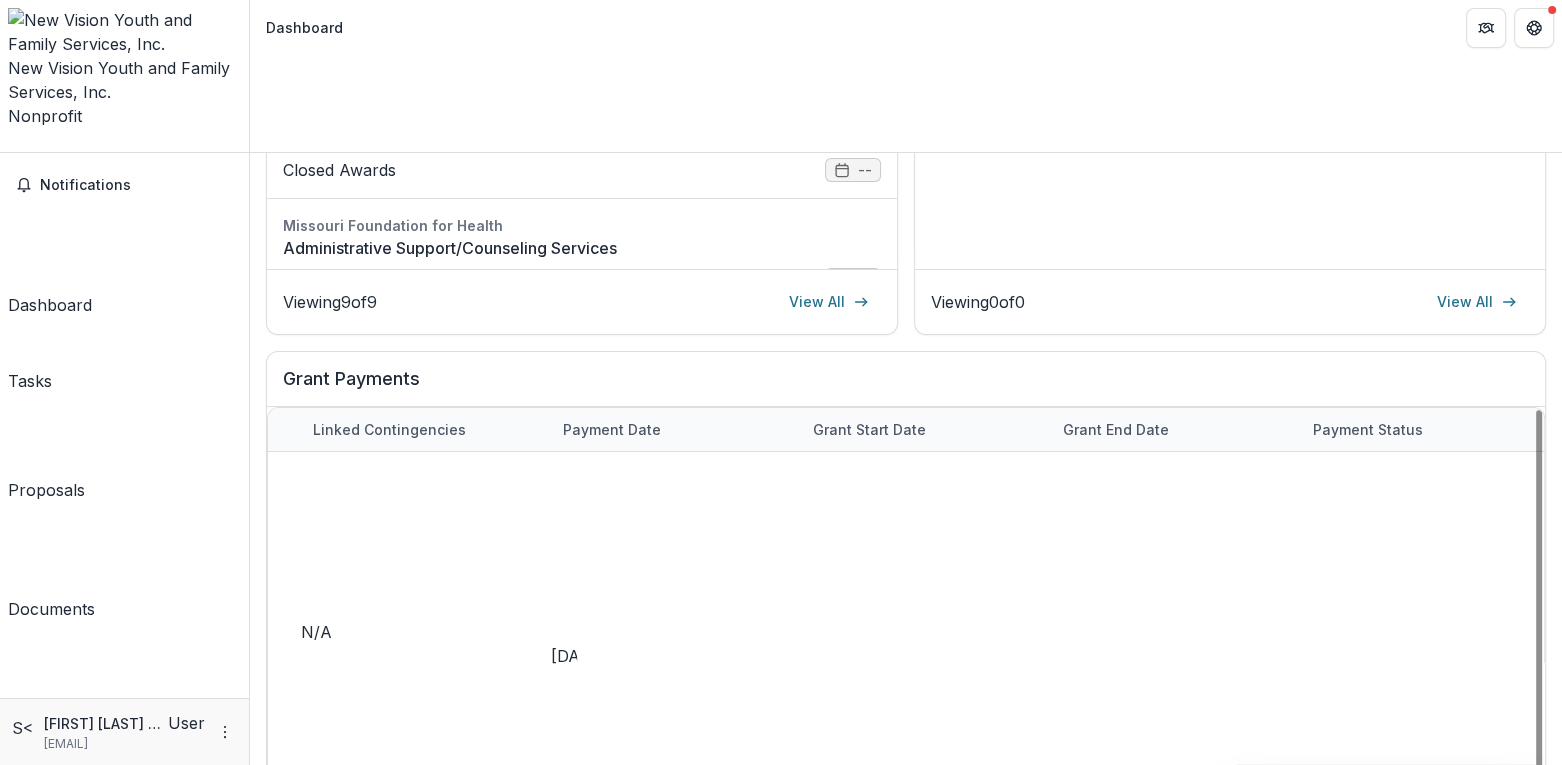 drag, startPoint x: 798, startPoint y: 701, endPoint x: 1339, endPoint y: 693, distance: 541.05914 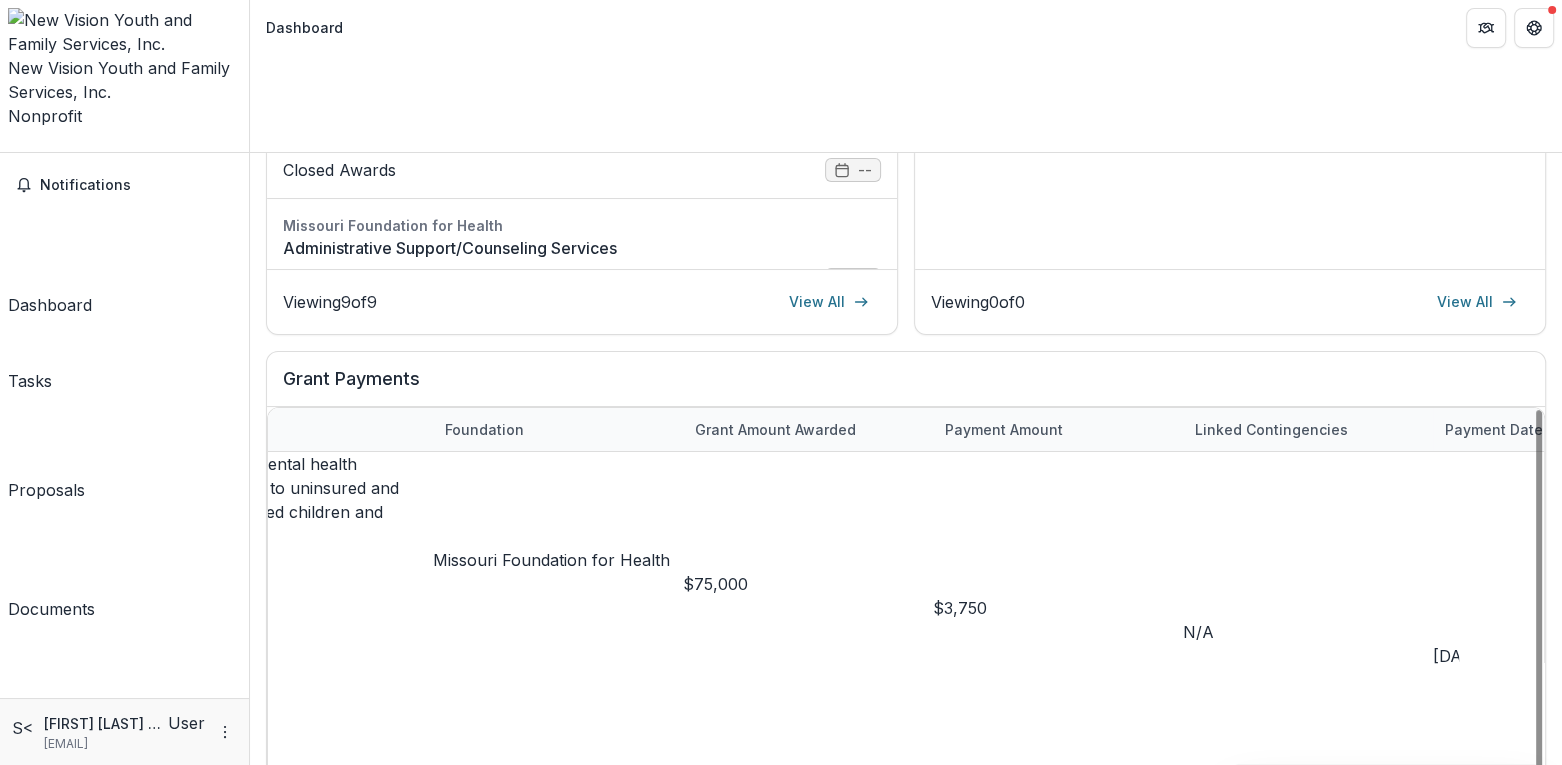 scroll, scrollTop: 0, scrollLeft: 0, axis: both 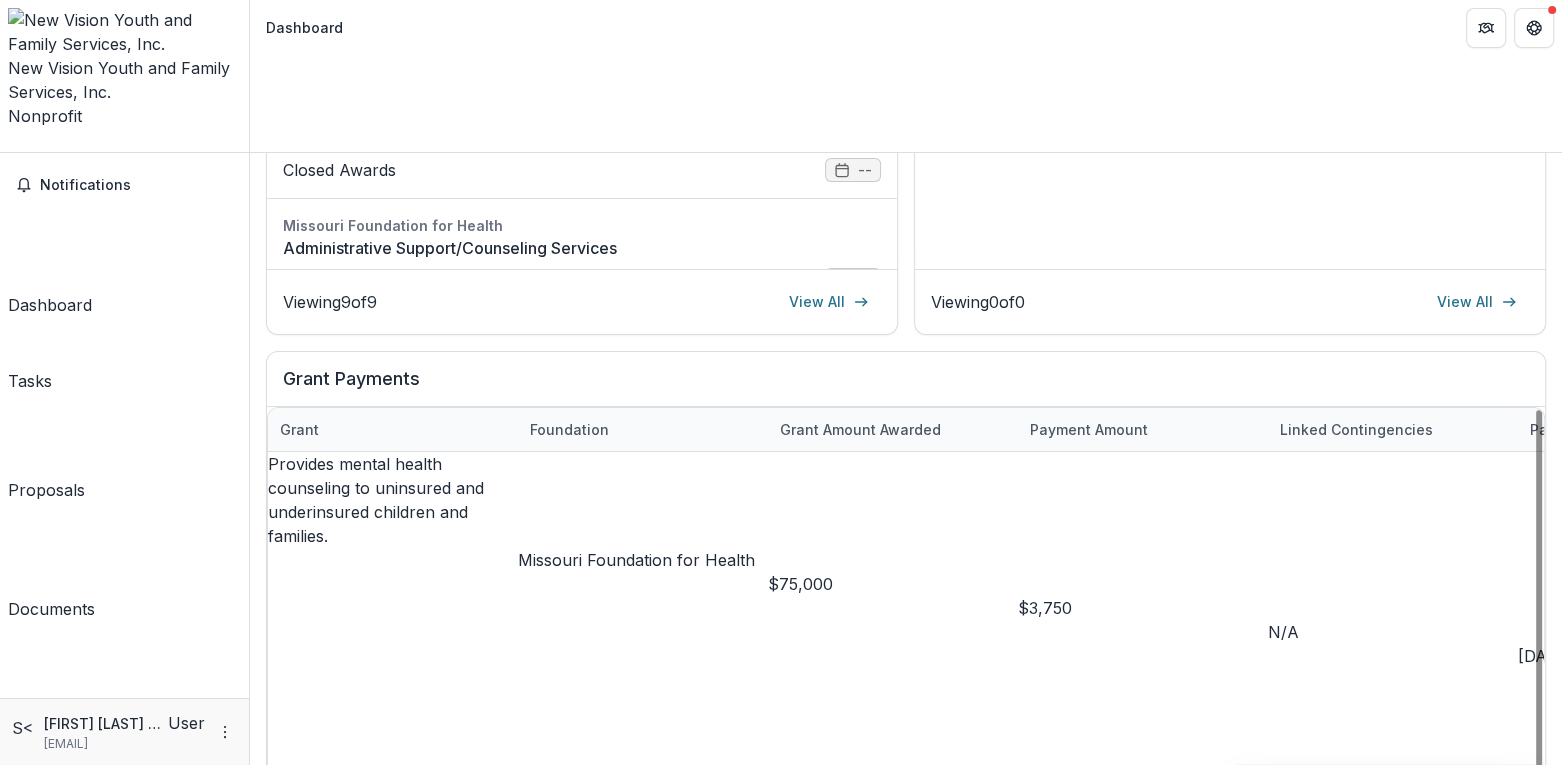 drag, startPoint x: 1146, startPoint y: 697, endPoint x: 526, endPoint y: 716, distance: 620.2911 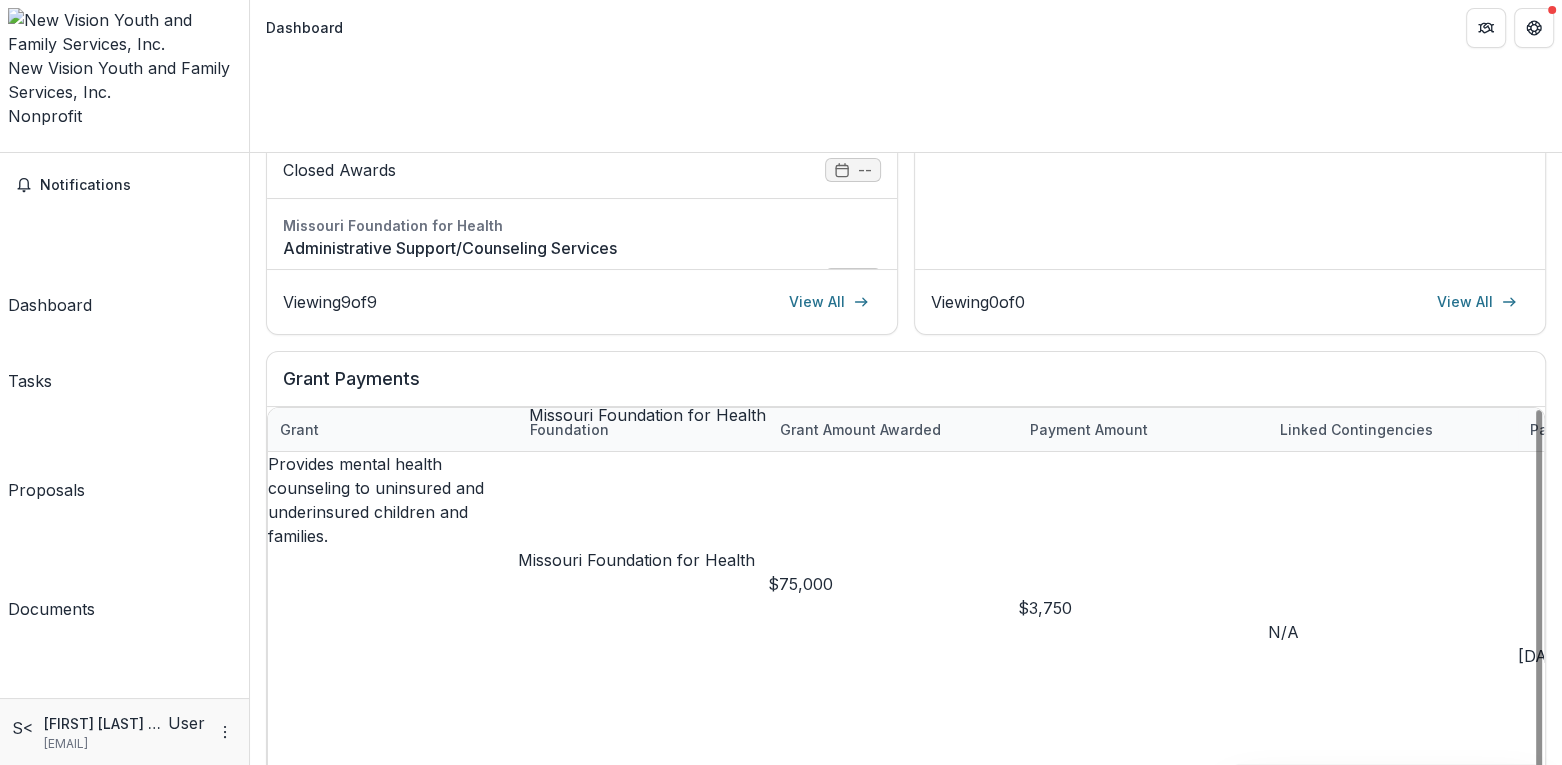 click on "Missouri Foundation for Health" at bounding box center [643, 560] 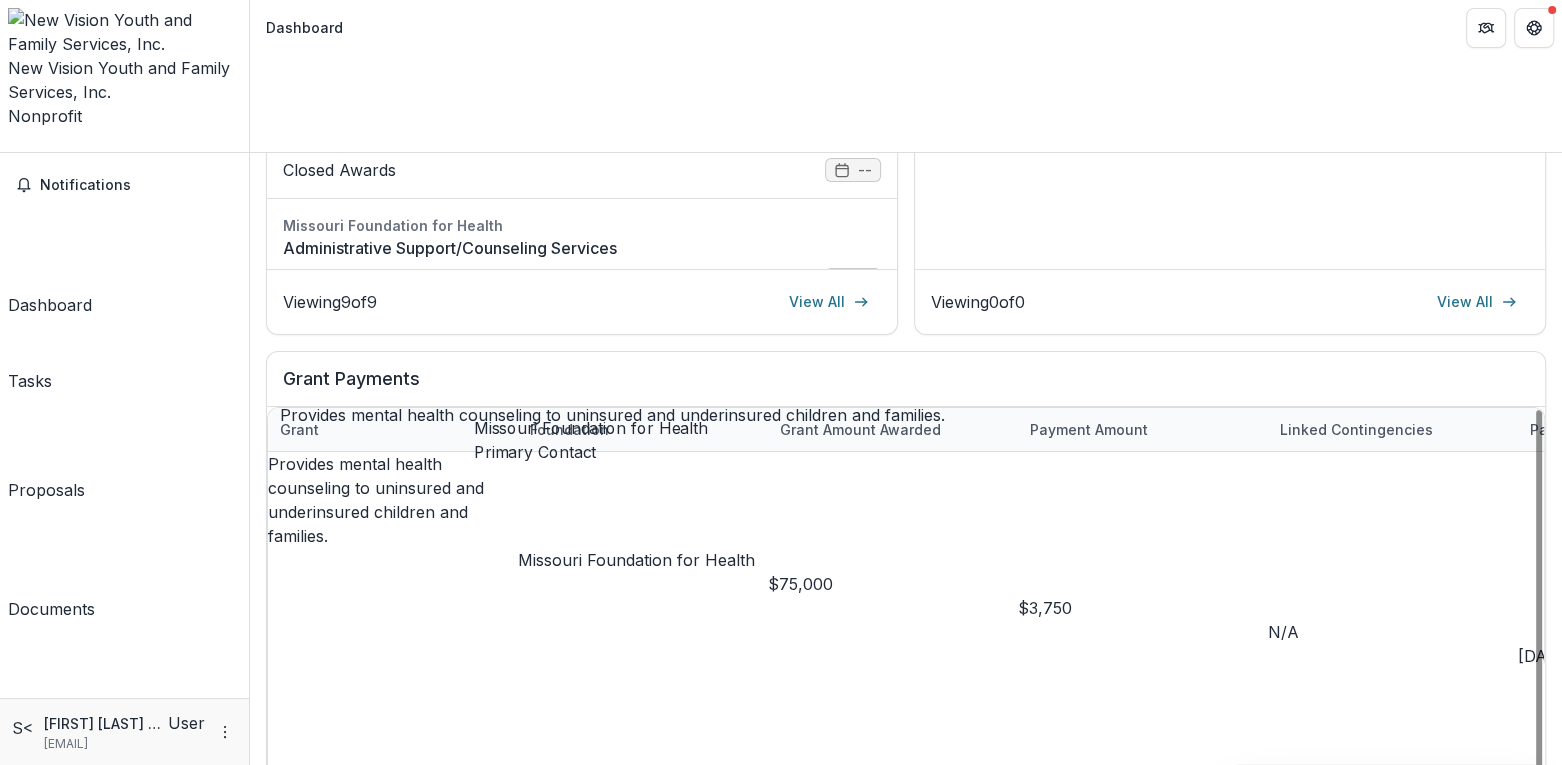 click on "Provides mental health counseling to uninsured and underinsured children and families." at bounding box center [376, 500] 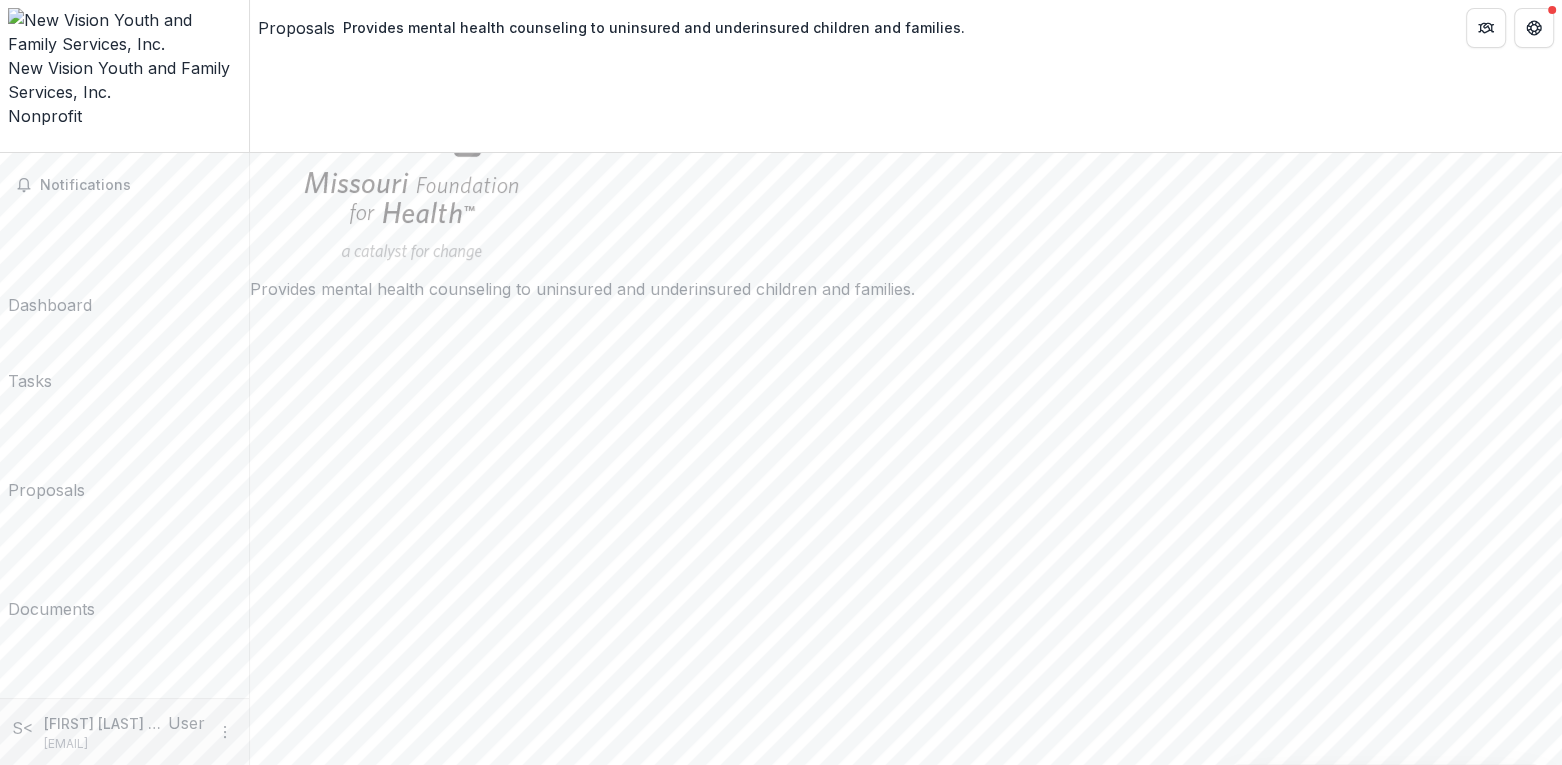 scroll, scrollTop: 300, scrollLeft: 0, axis: vertical 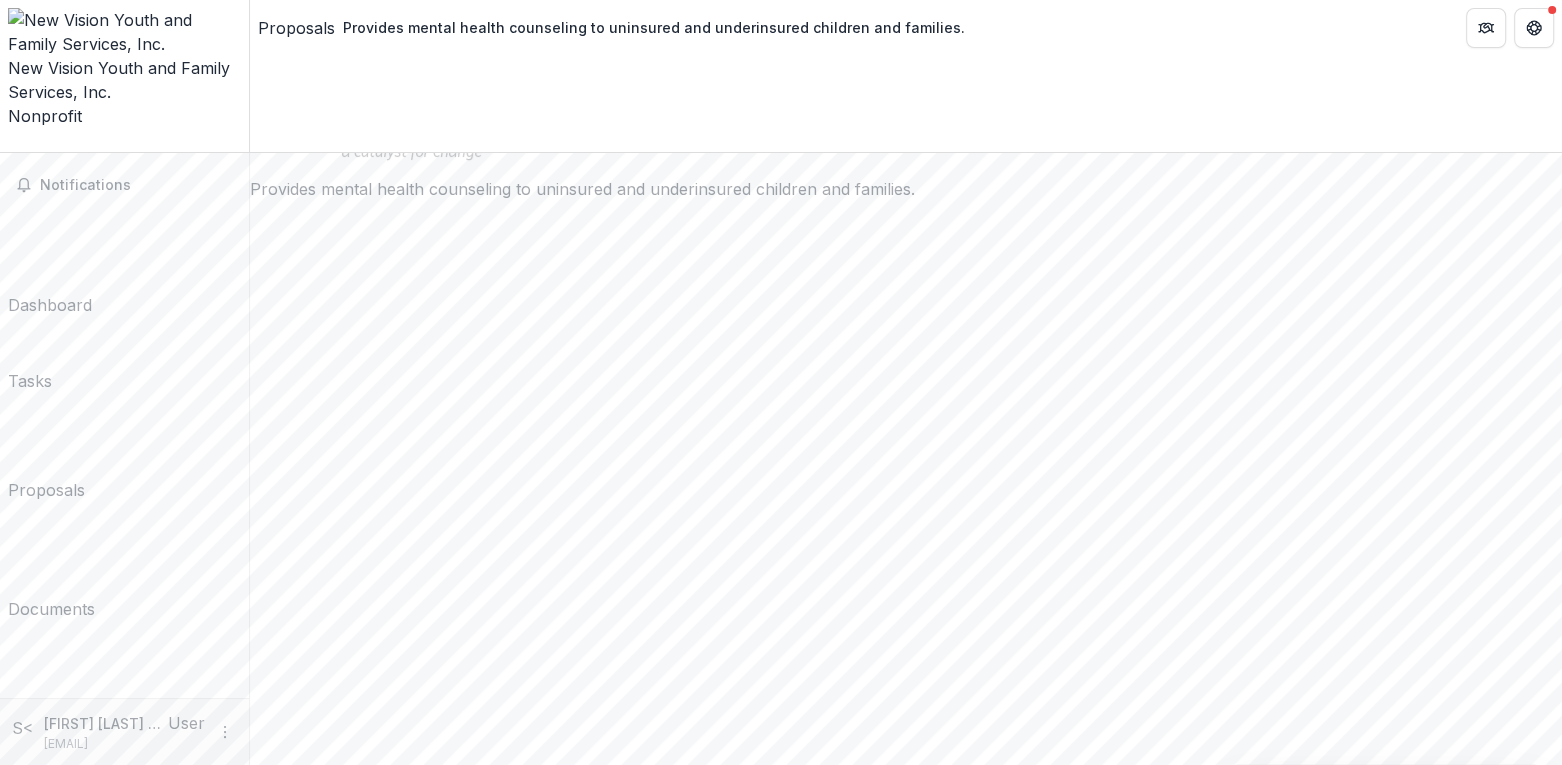 click on "Attachments/742/Certificate of Incorporation.PDF" at bounding box center (440, 5615) 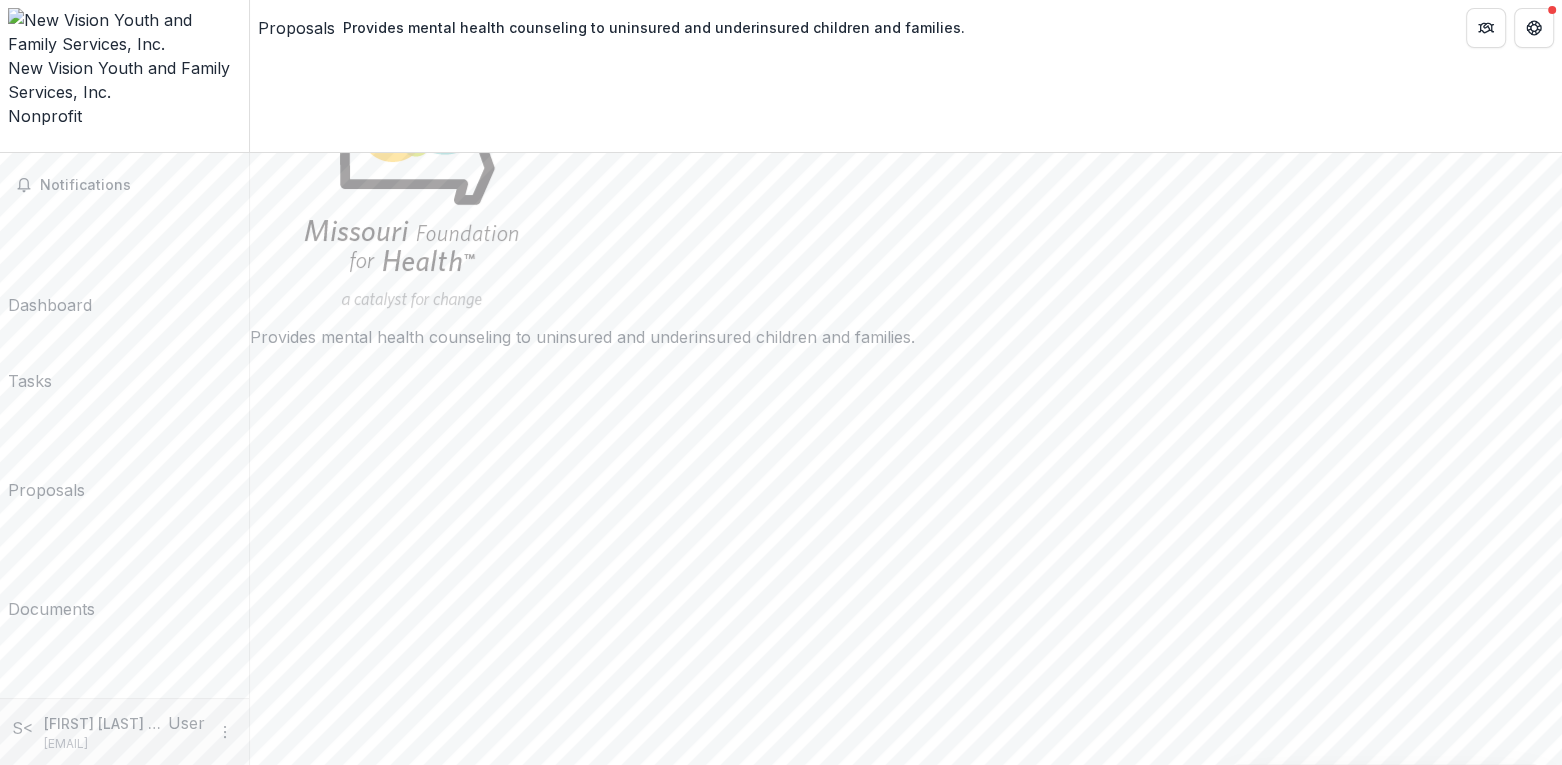 scroll, scrollTop: 0, scrollLeft: 0, axis: both 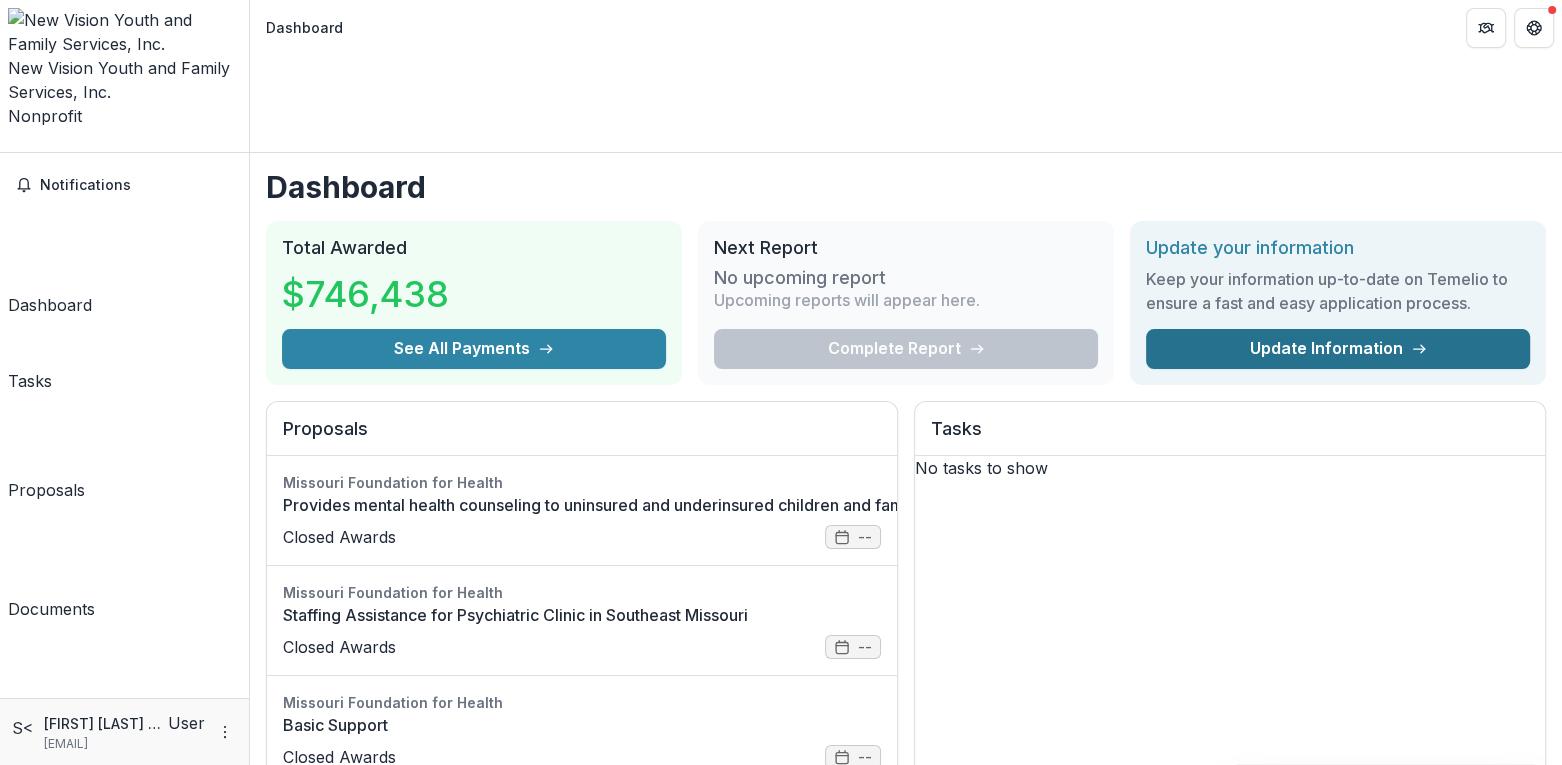 click on "Update Information" at bounding box center (1338, 349) 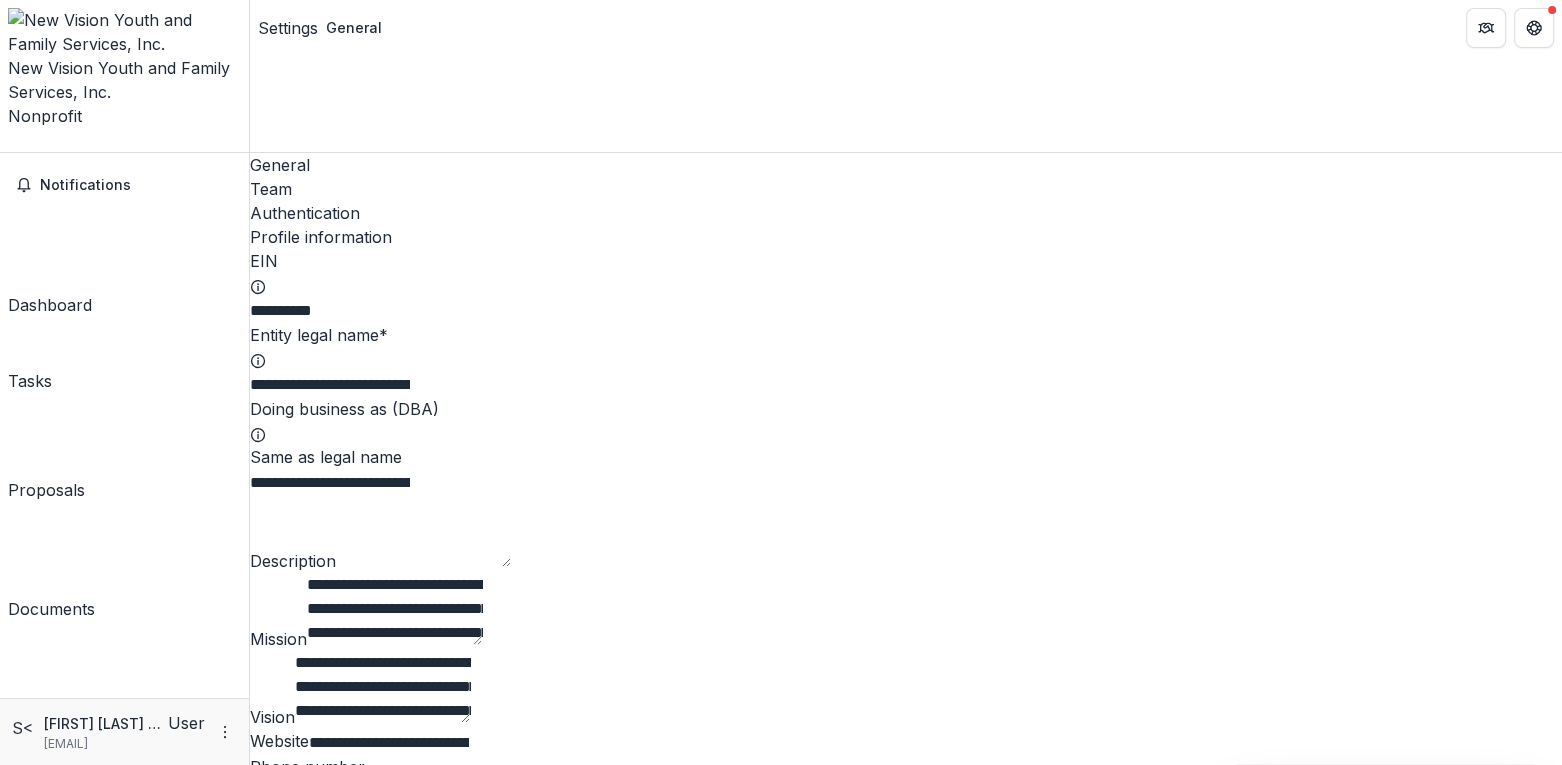 drag, startPoint x: 650, startPoint y: 385, endPoint x: 375, endPoint y: 390, distance: 275.04544 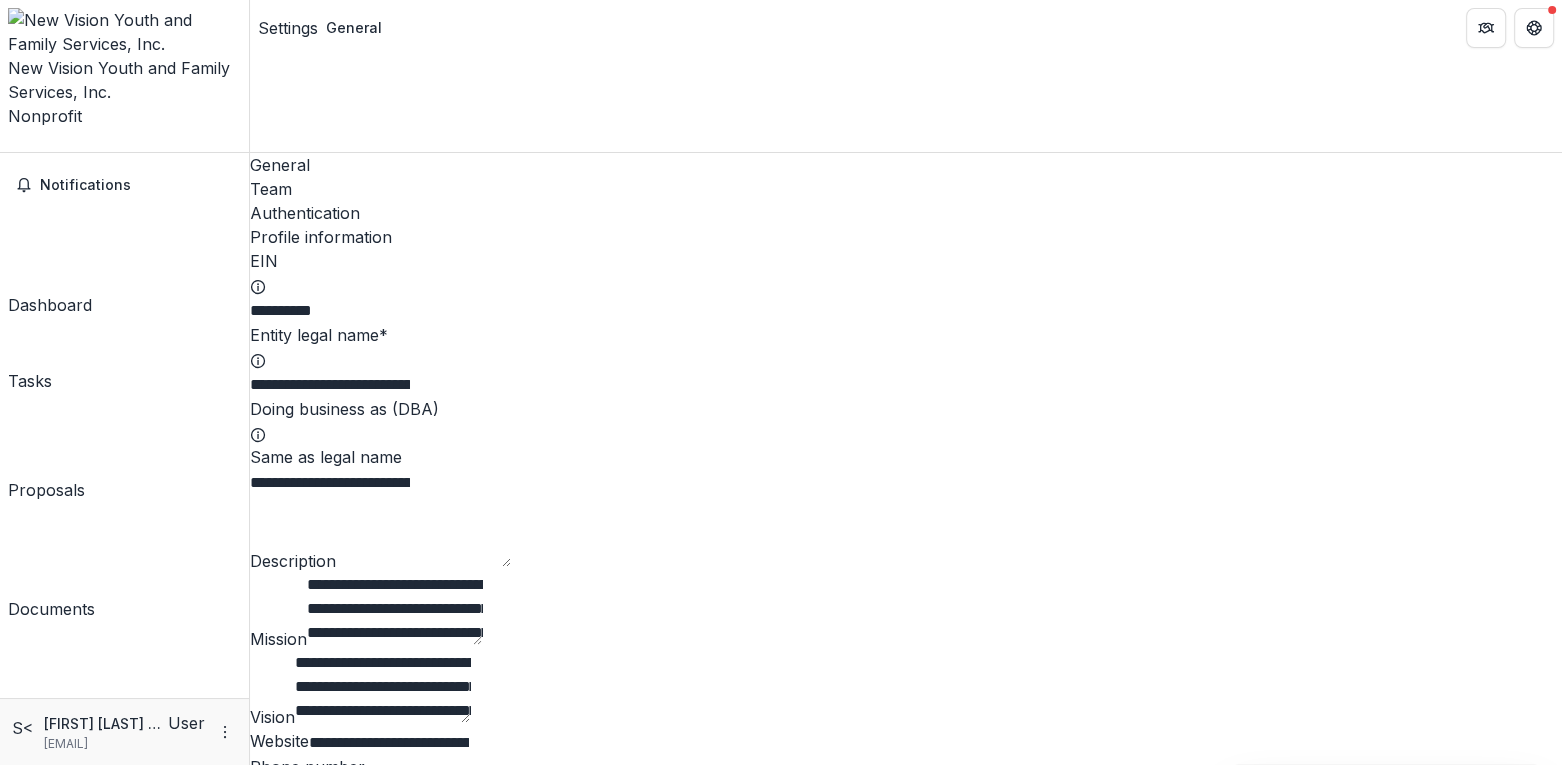click on "**********" at bounding box center [330, 483] 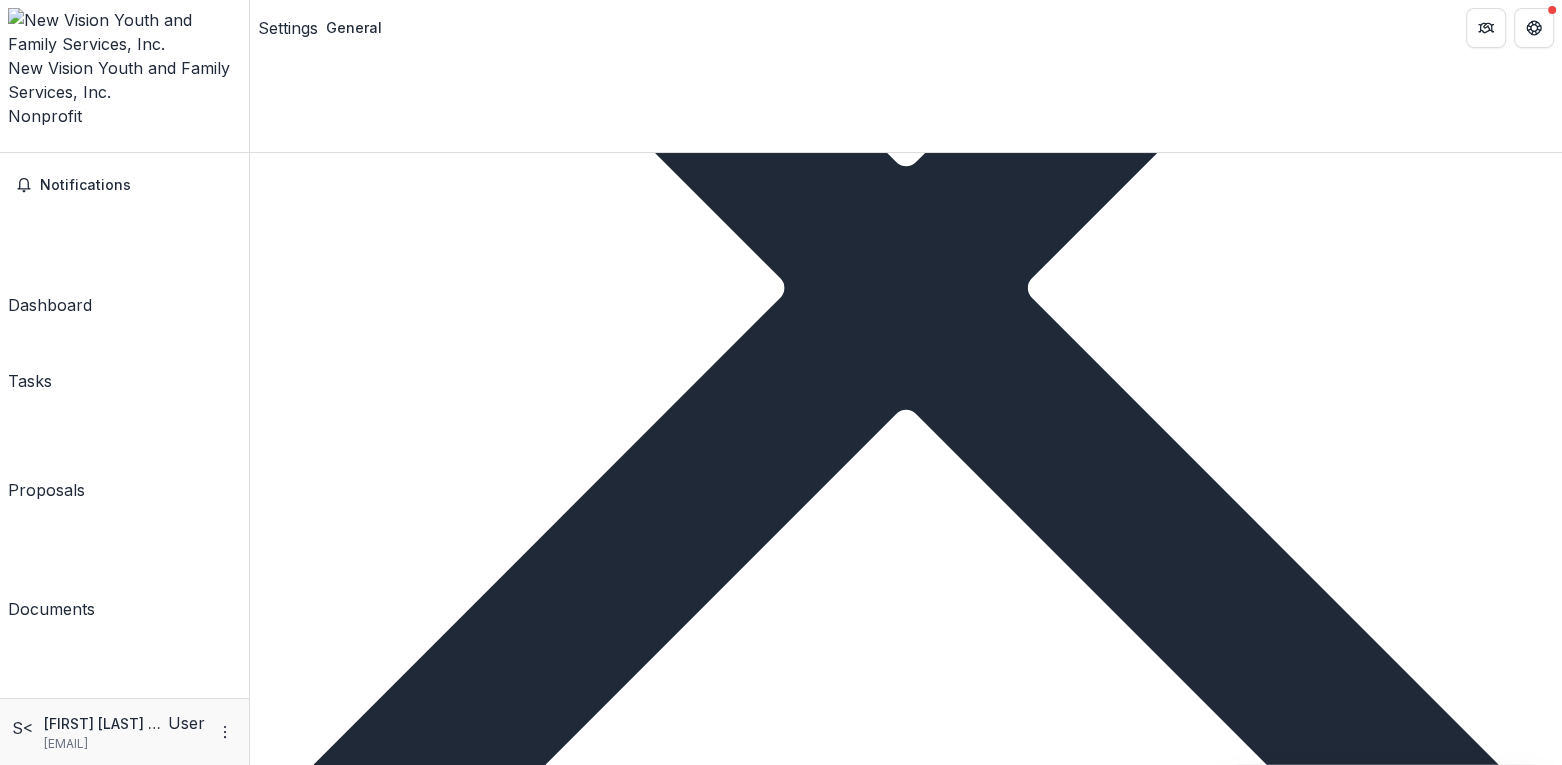 scroll, scrollTop: 1400, scrollLeft: 0, axis: vertical 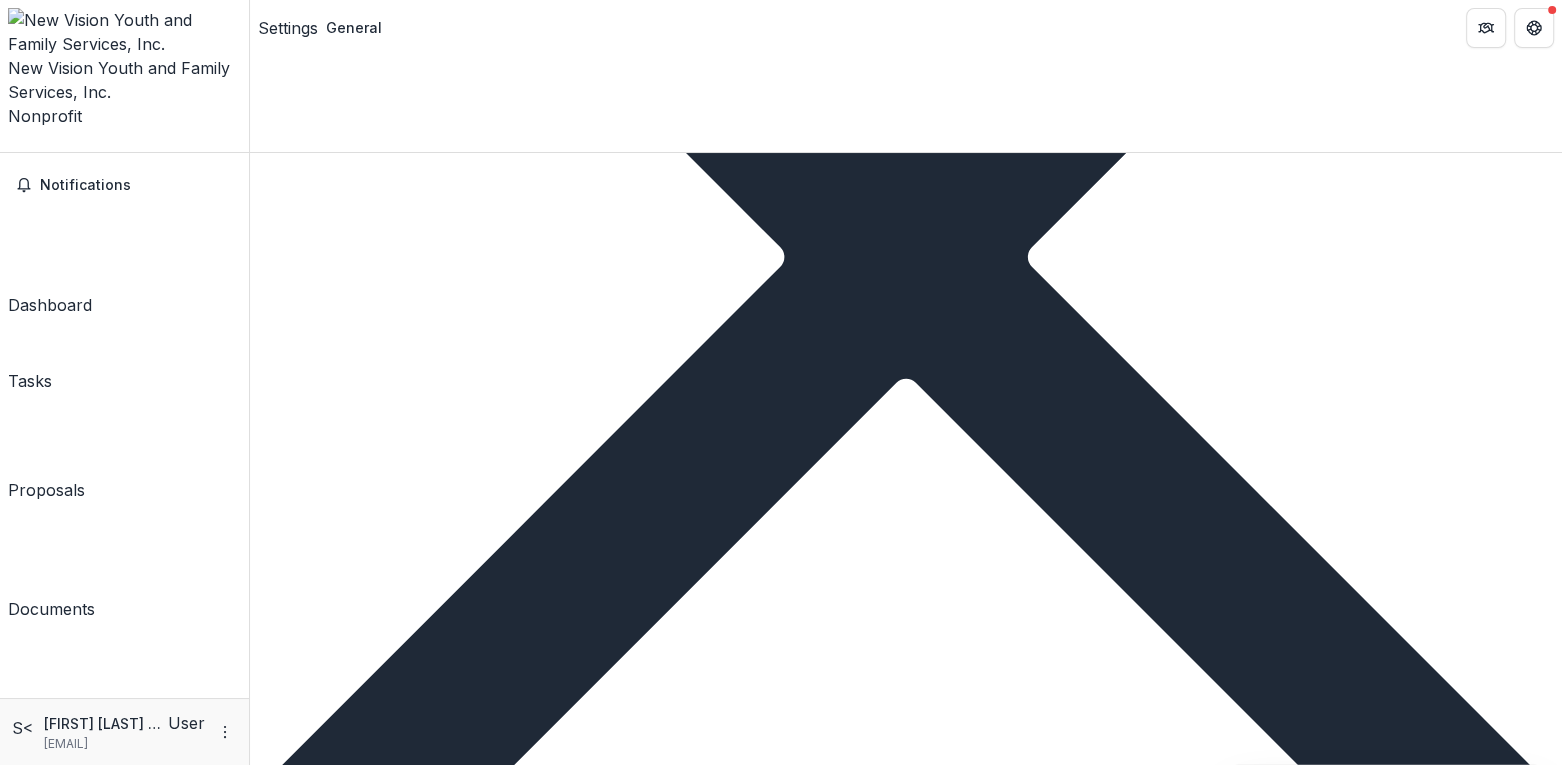 type on "**********" 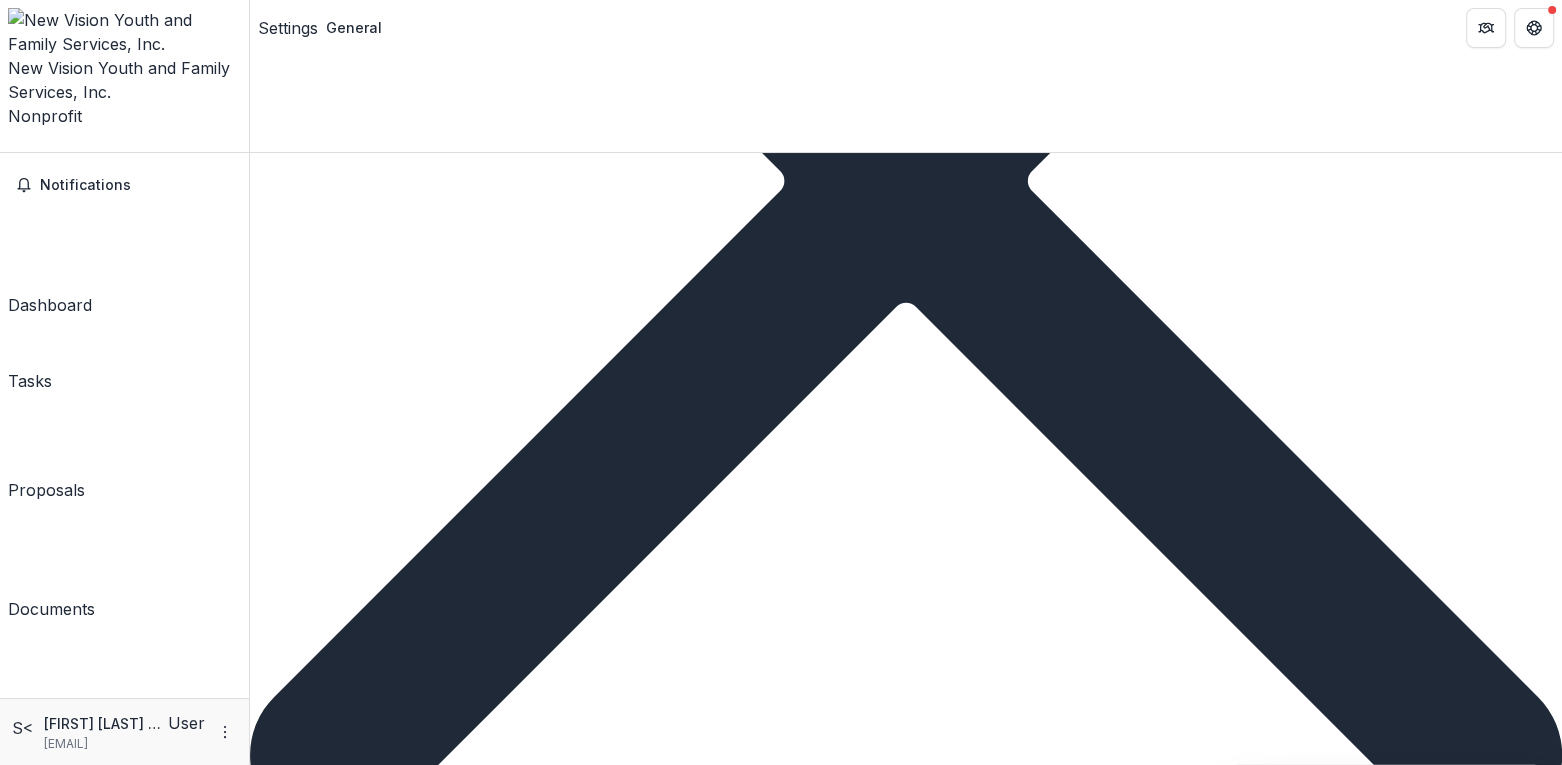 scroll, scrollTop: 1700, scrollLeft: 0, axis: vertical 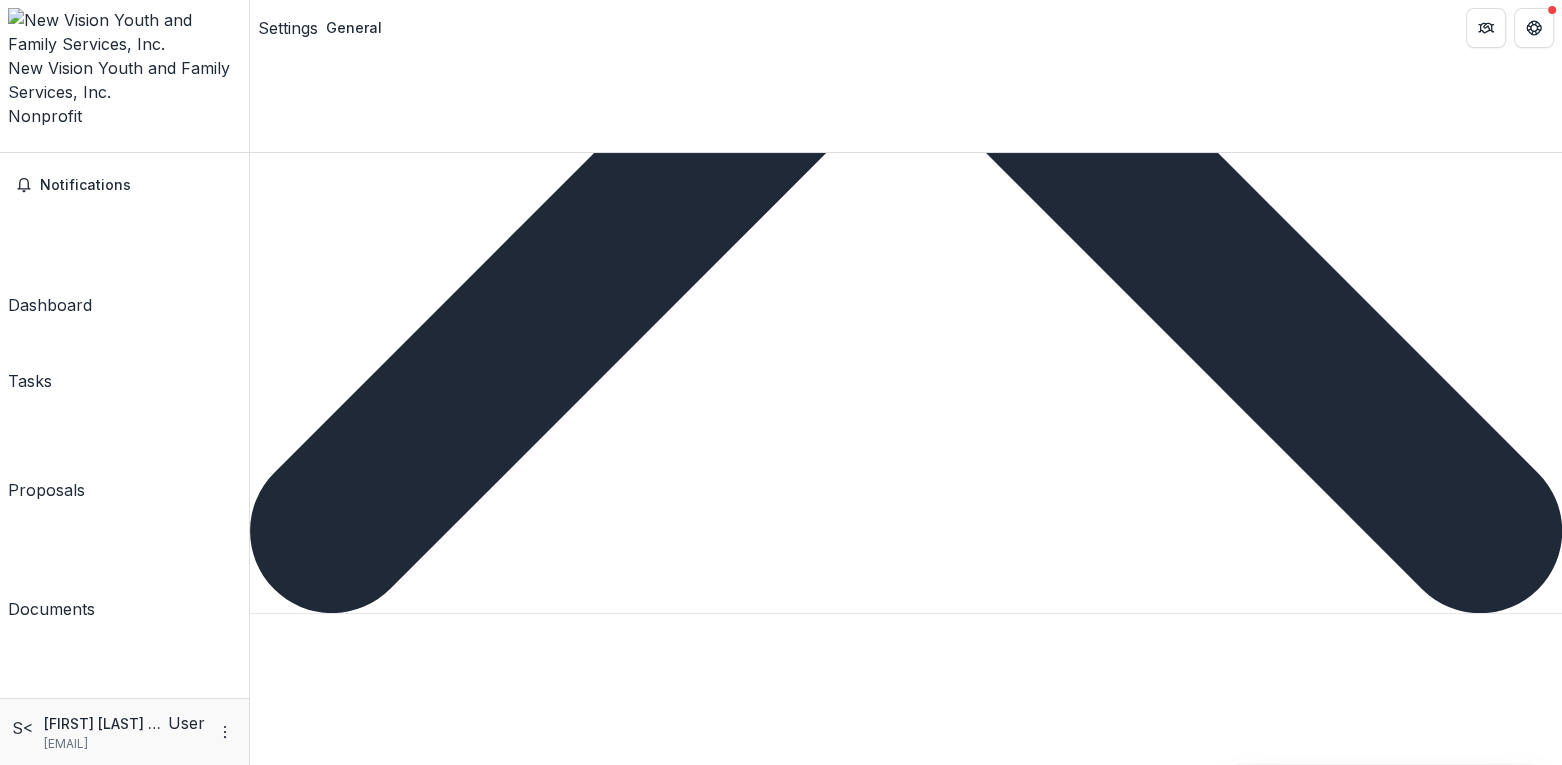 click on "United States of America" at bounding box center [906, 3939] 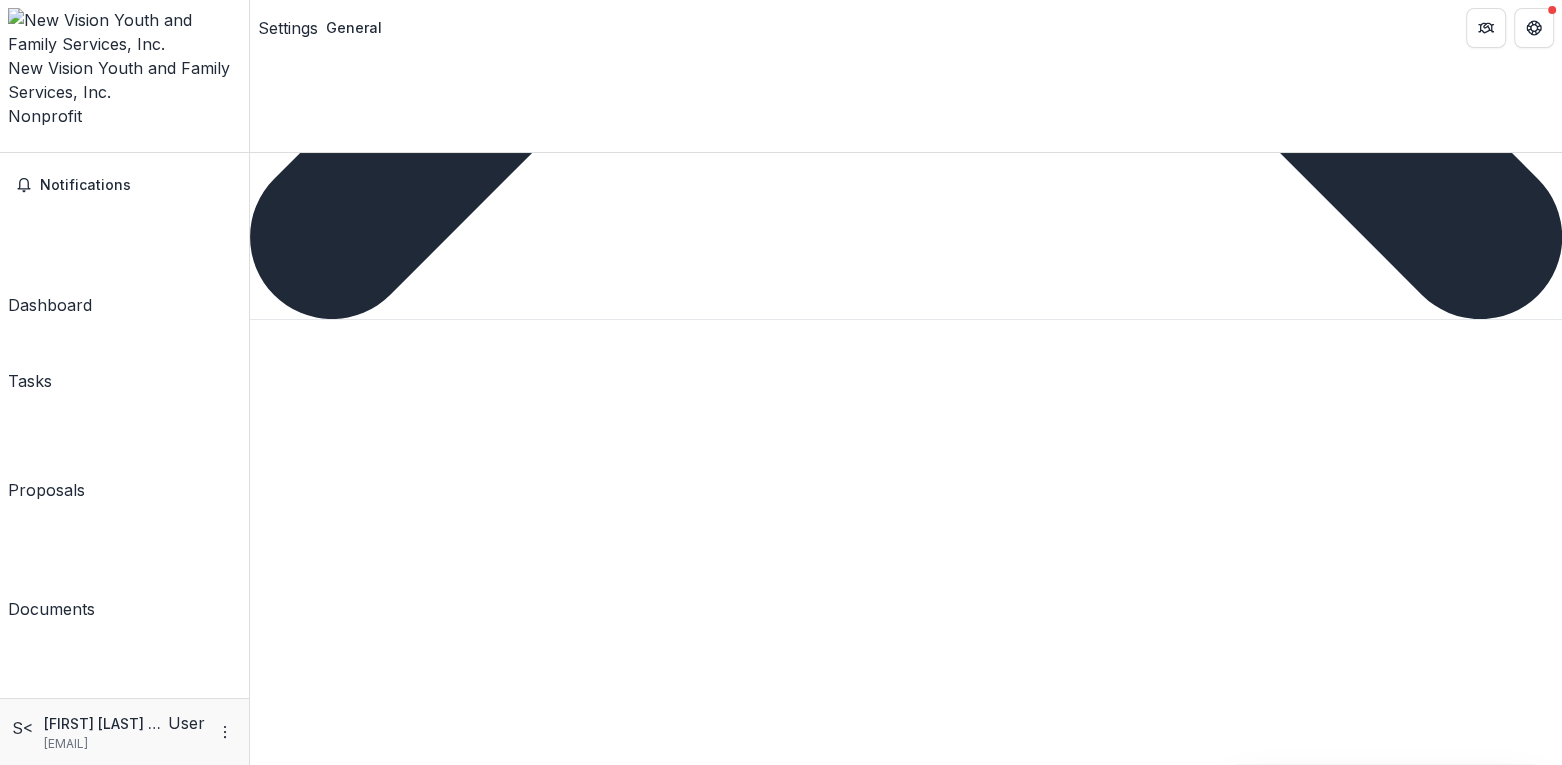 scroll, scrollTop: 2000, scrollLeft: 0, axis: vertical 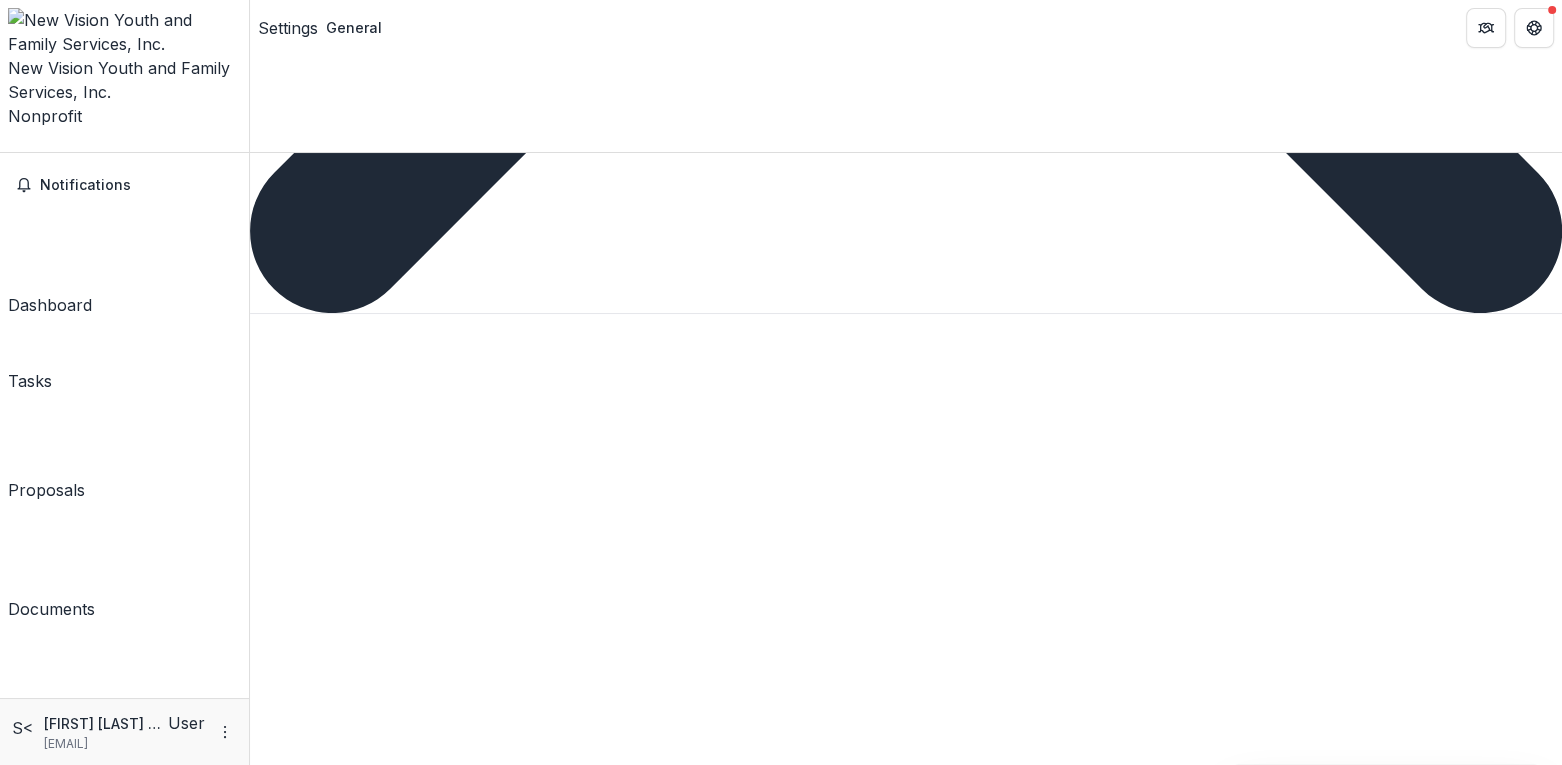 click at bounding box center [250, 5025] 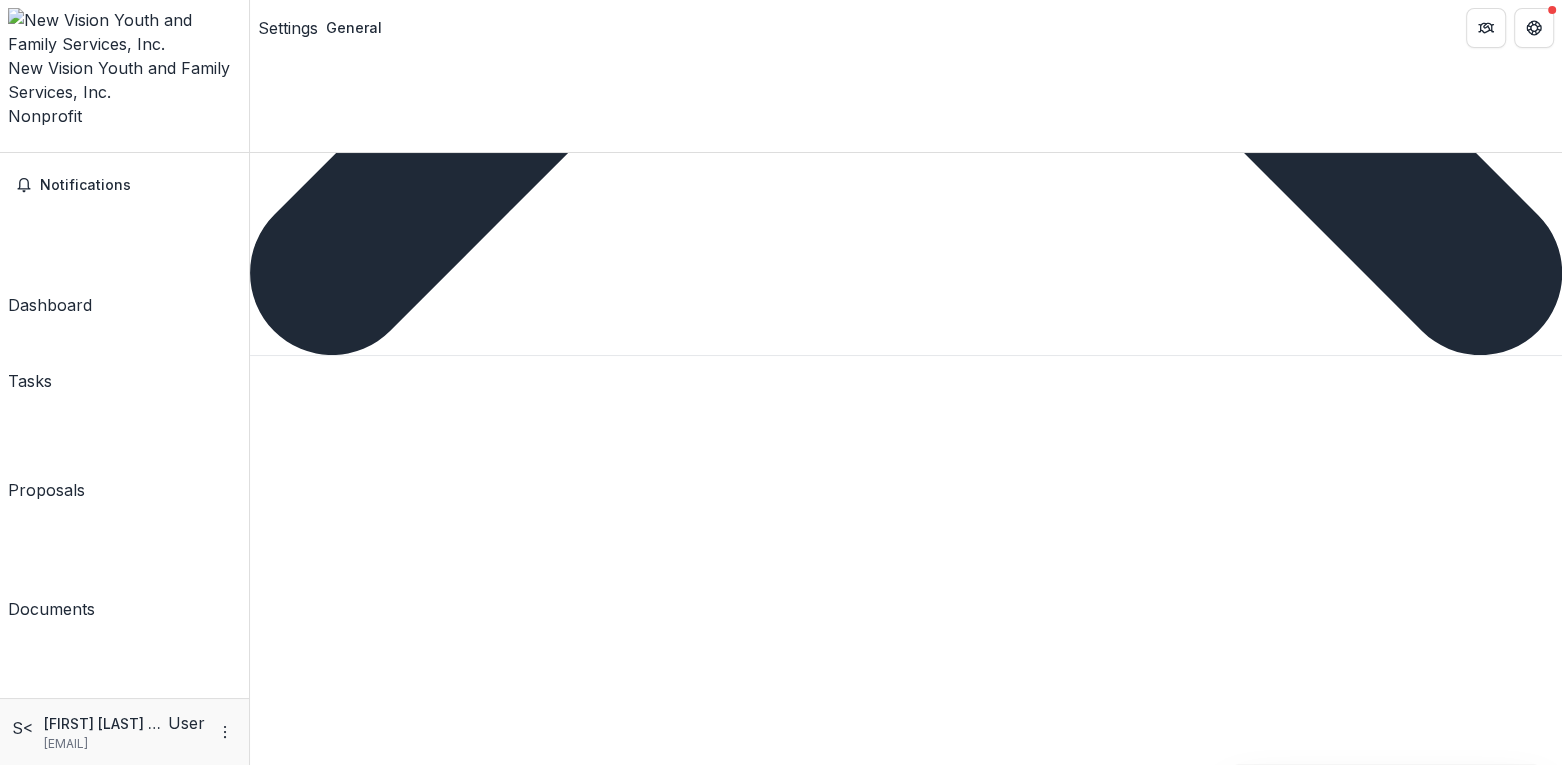 scroll, scrollTop: 2126, scrollLeft: 0, axis: vertical 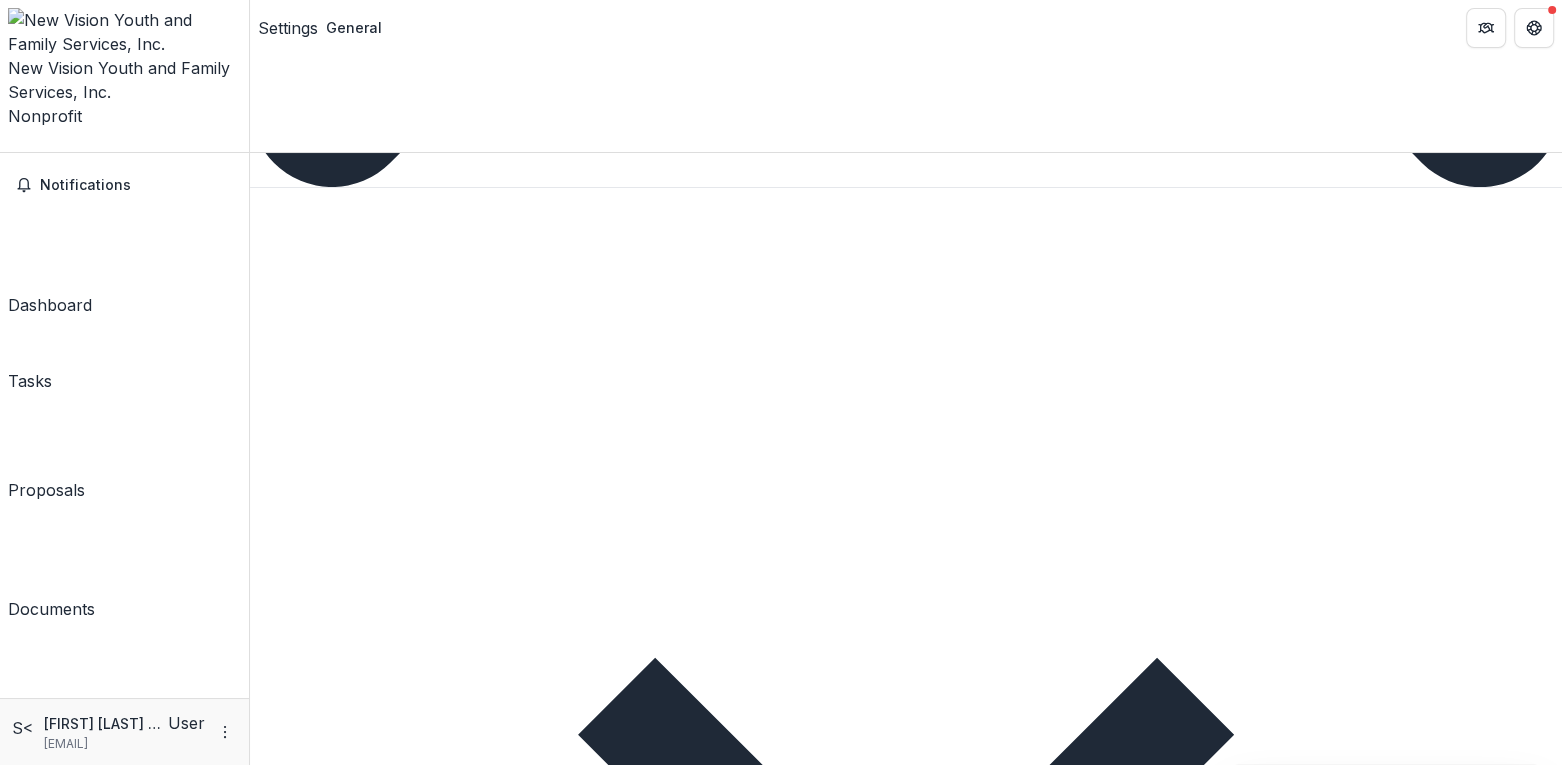 click on "Save Changes" at bounding box center [356, 6146] 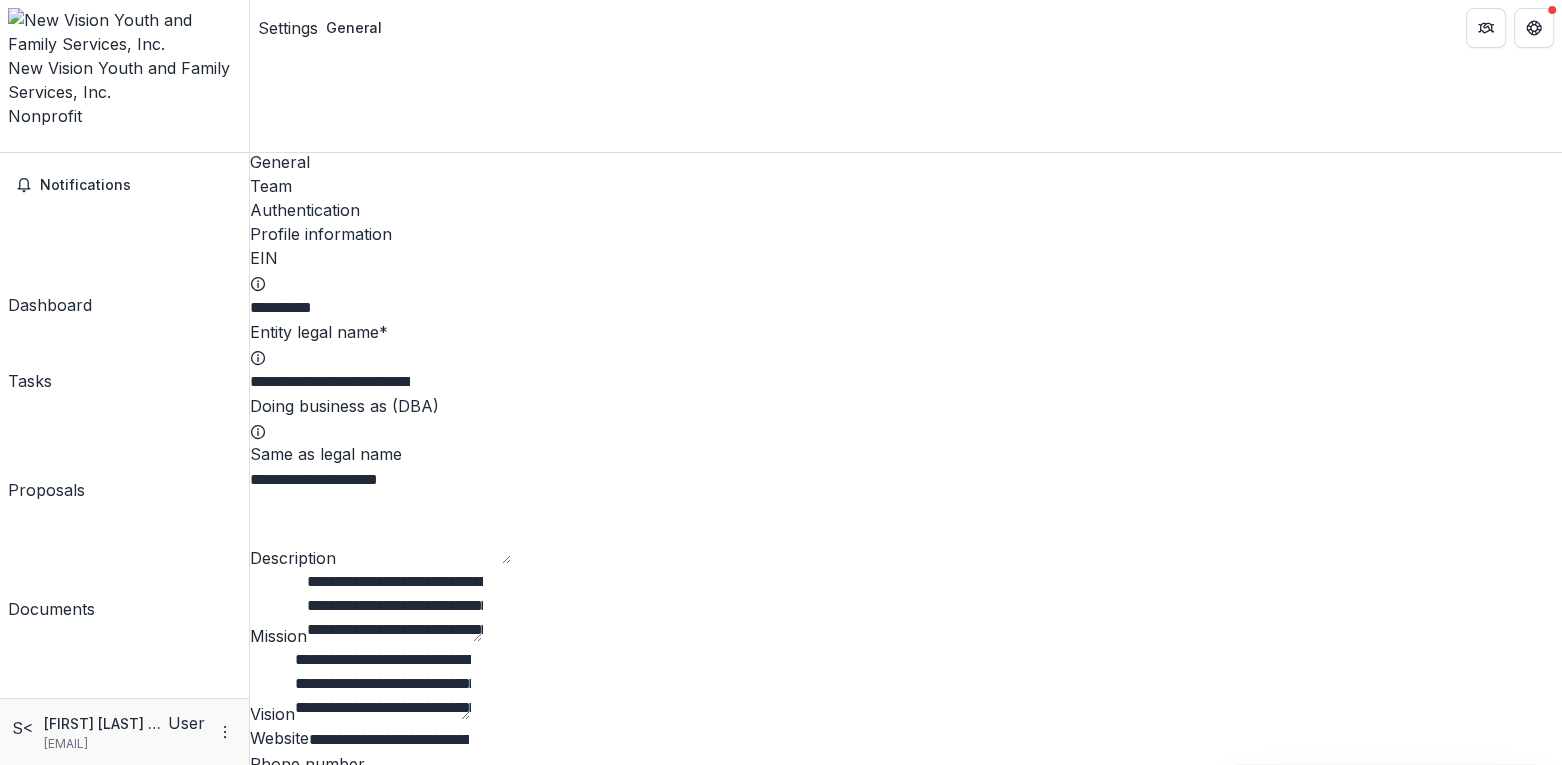 scroll, scrollTop: 0, scrollLeft: 0, axis: both 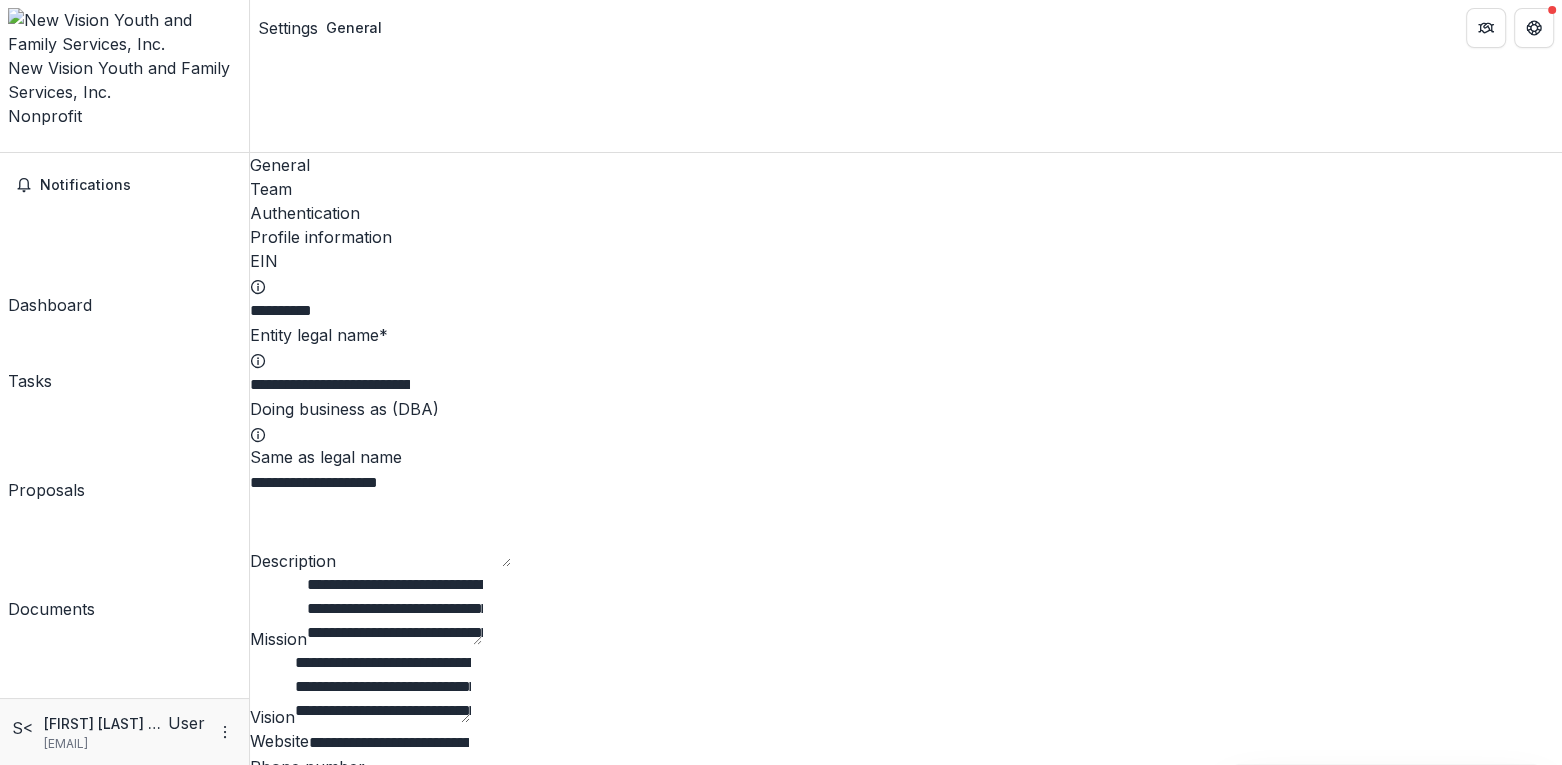 click on "Team" at bounding box center [906, 189] 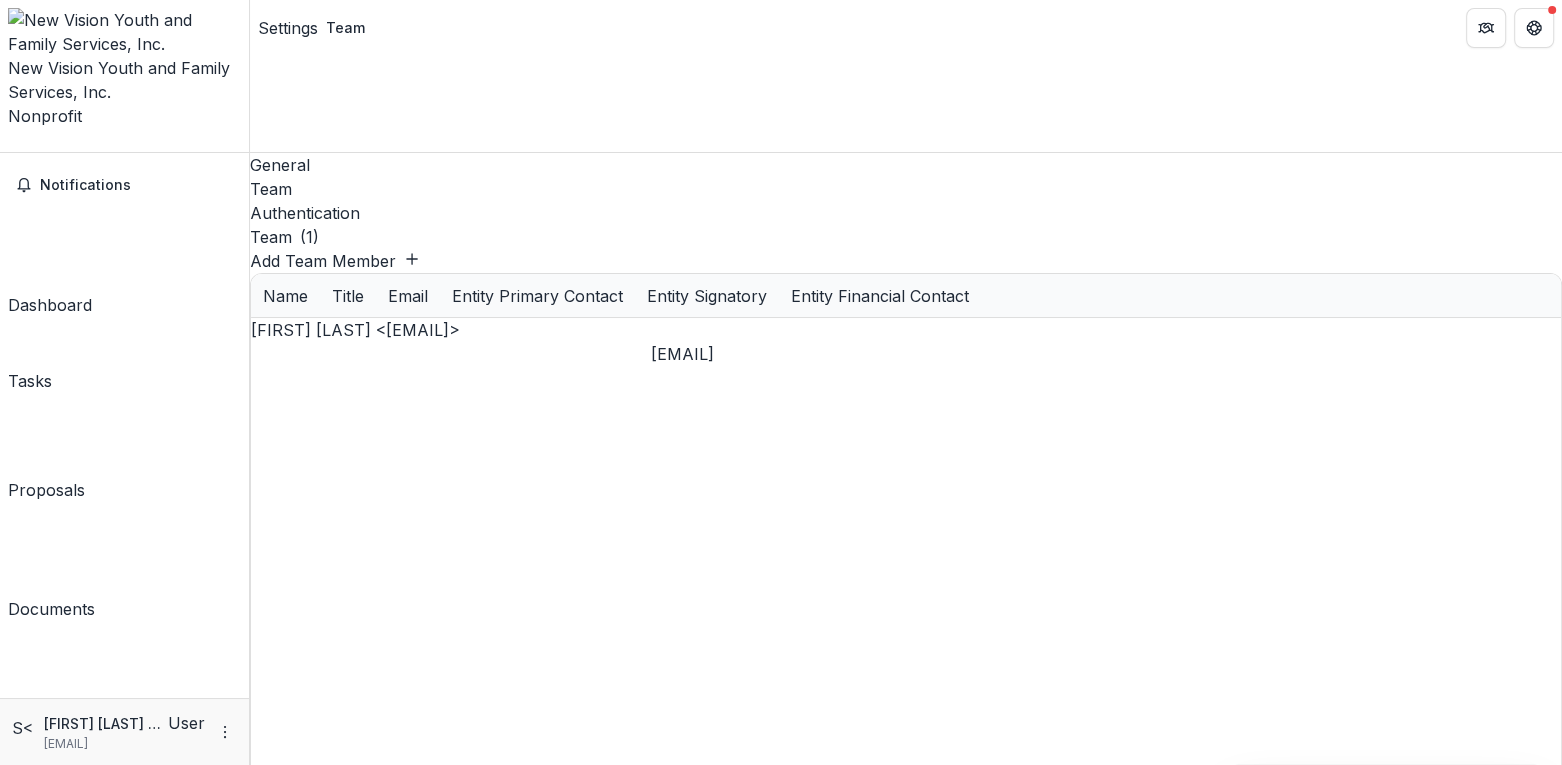 click on "Authentication" at bounding box center [906, 213] 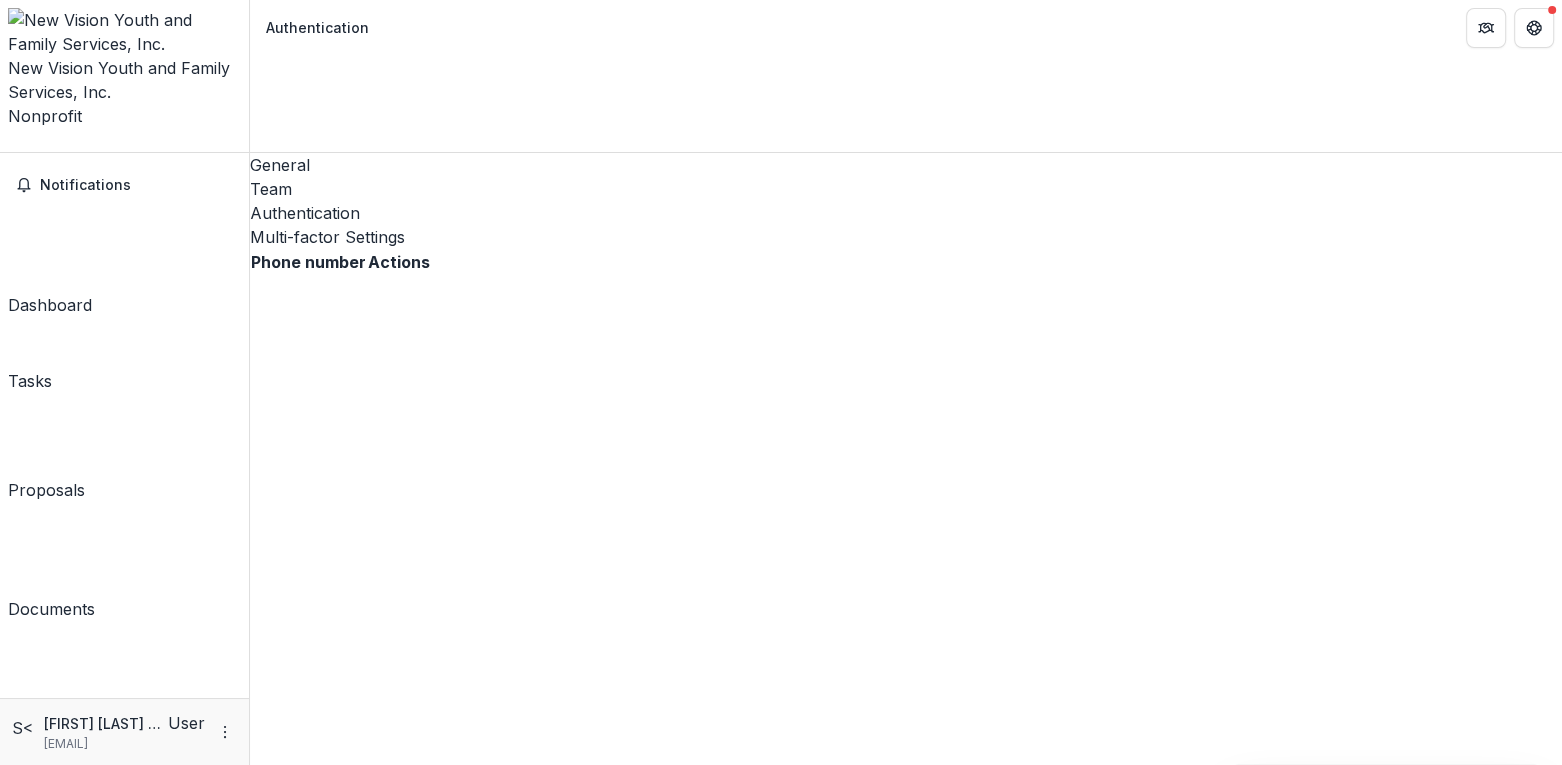 click on "Team" at bounding box center [906, 189] 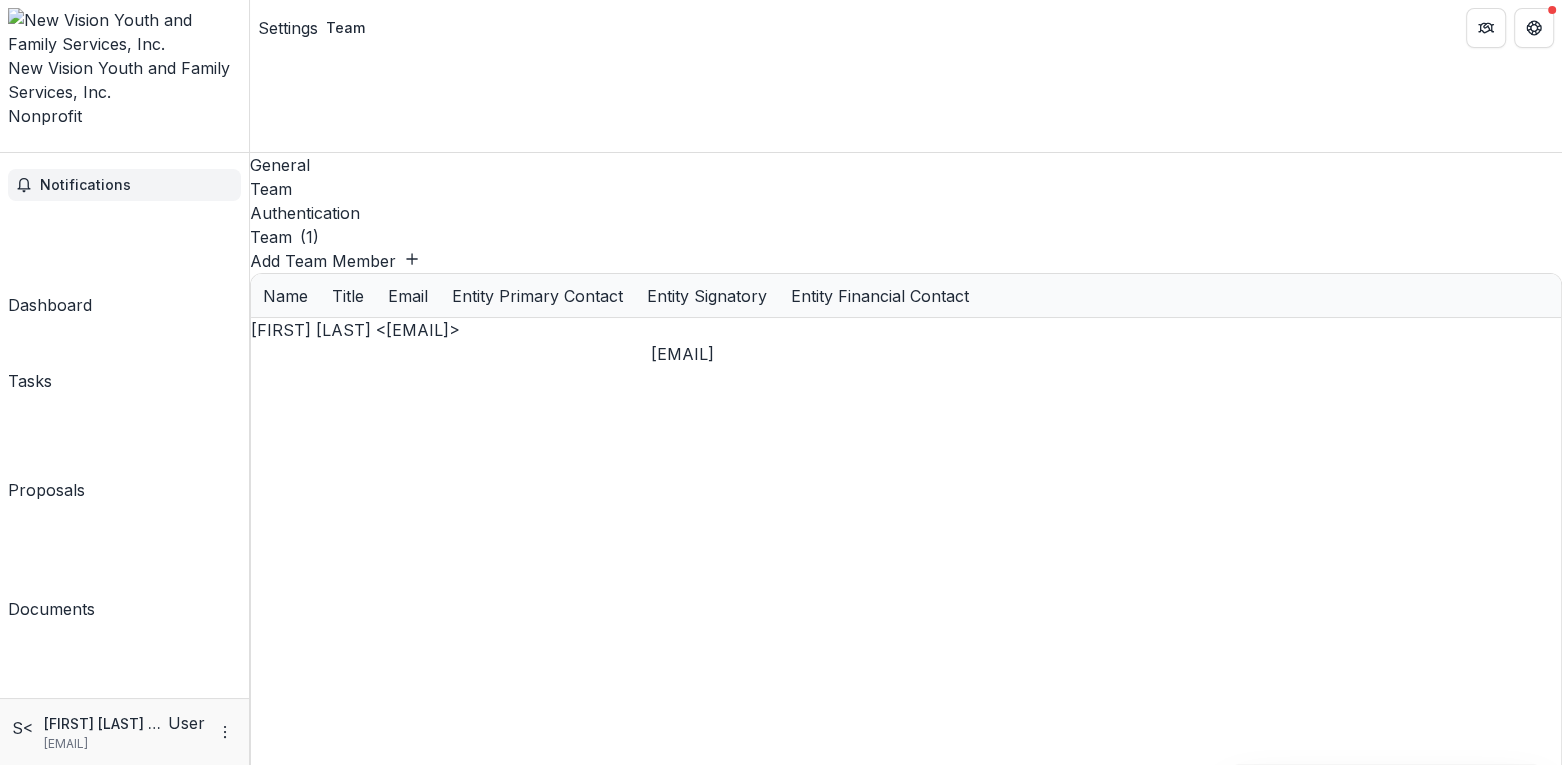 click on "Notifications" at bounding box center [136, 185] 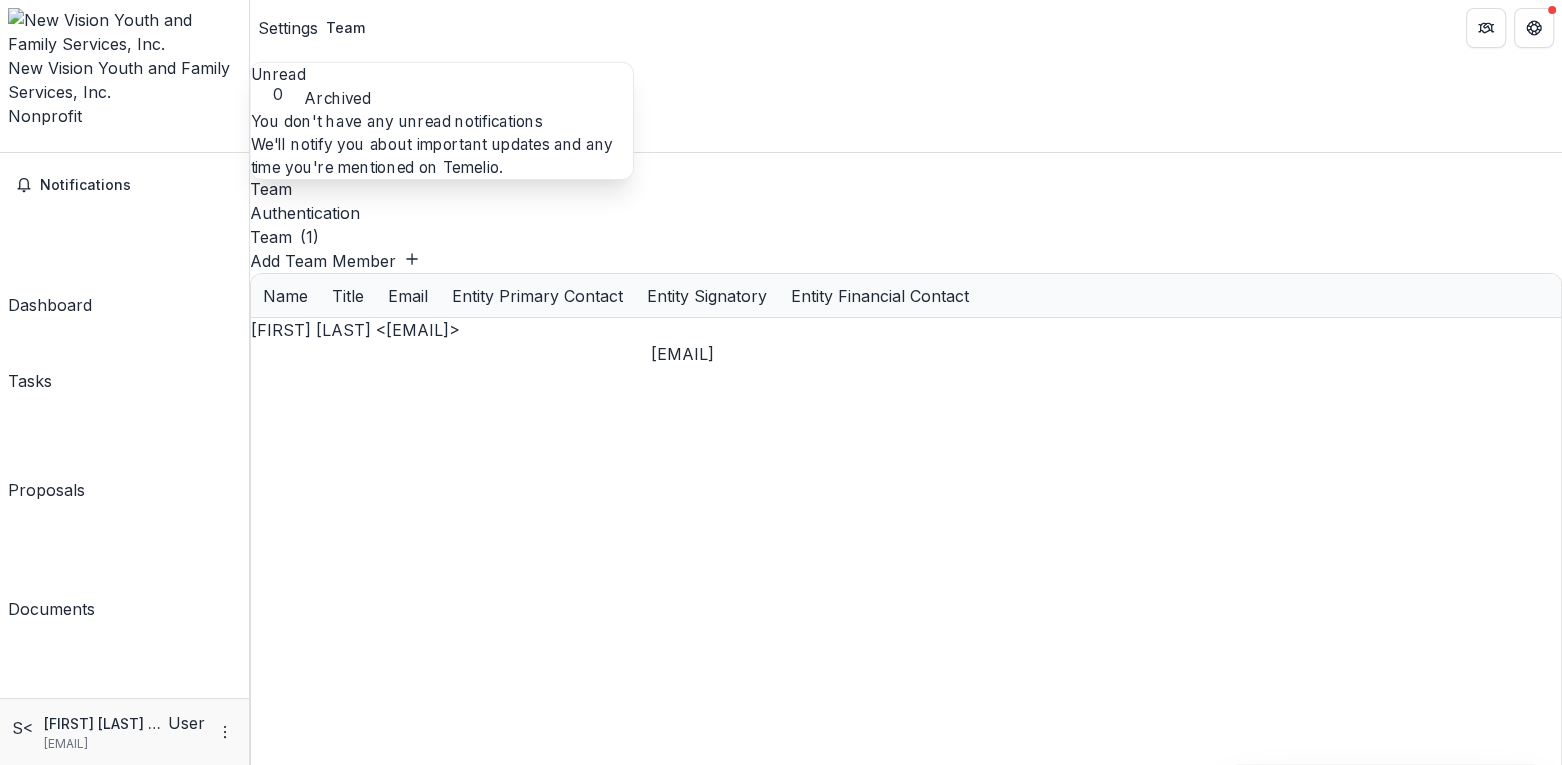 click on "Dashboard" at bounding box center (50, 305) 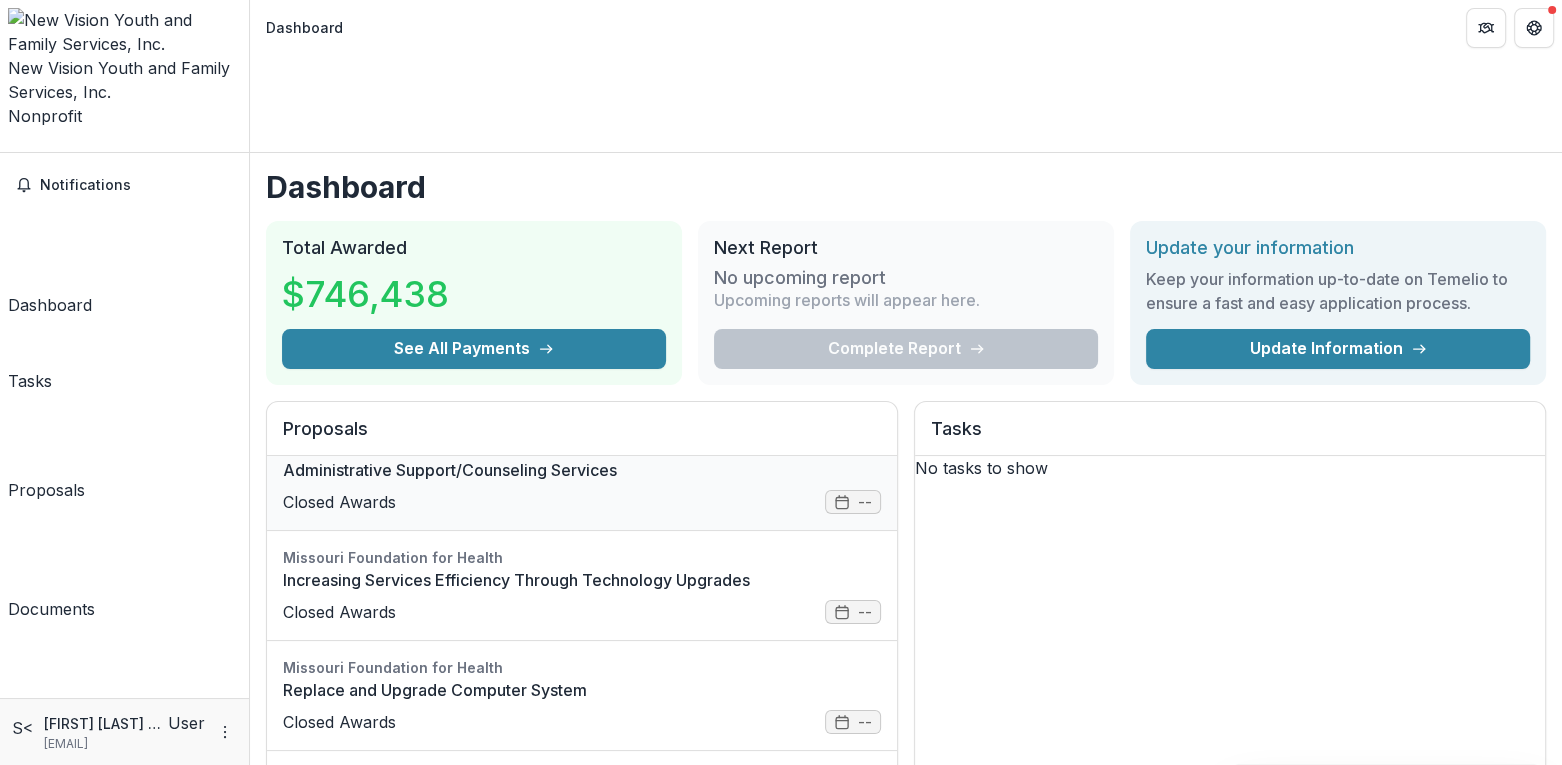 scroll, scrollTop: 400, scrollLeft: 0, axis: vertical 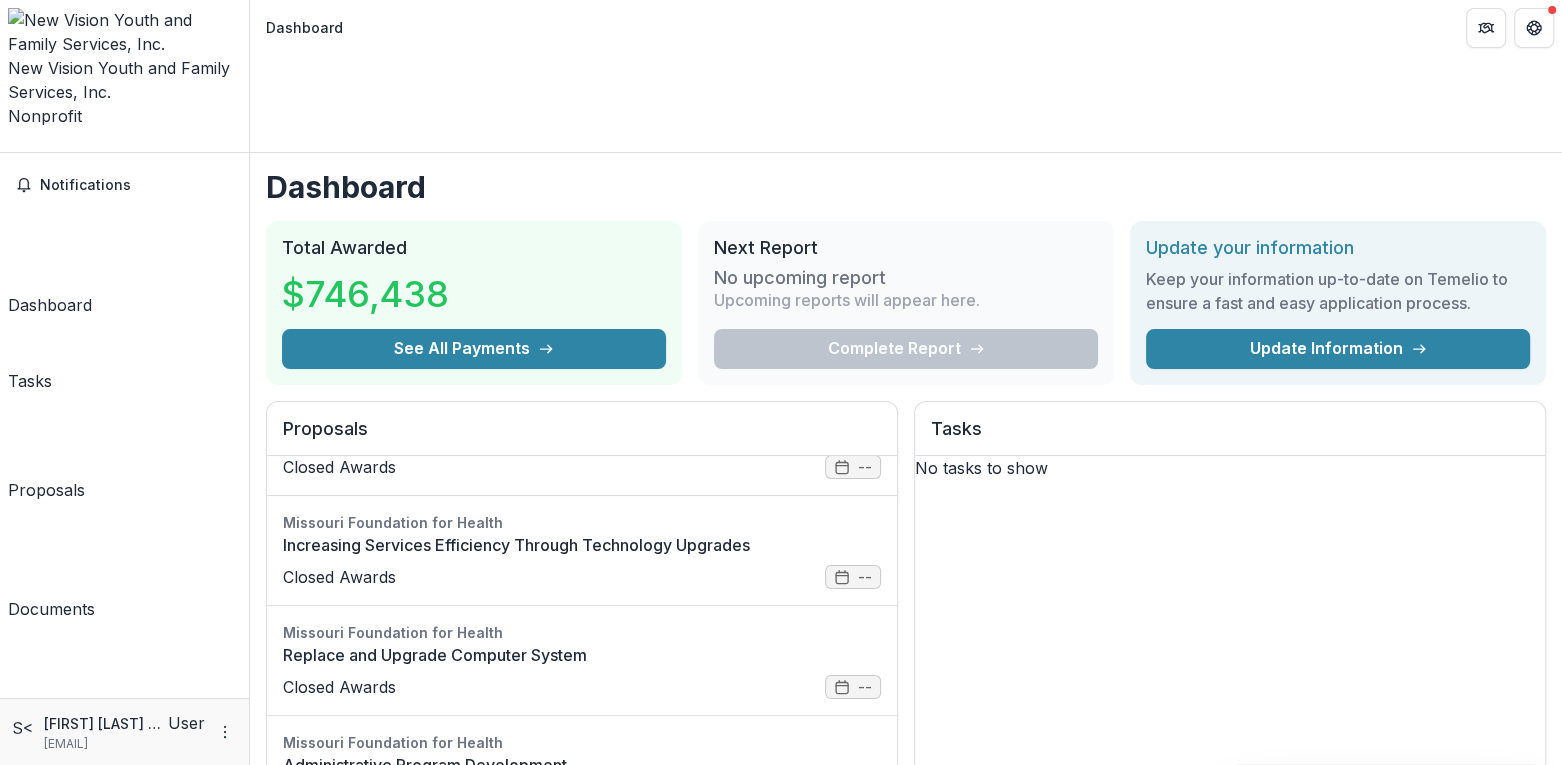 click on "Tasks" at bounding box center (30, 359) 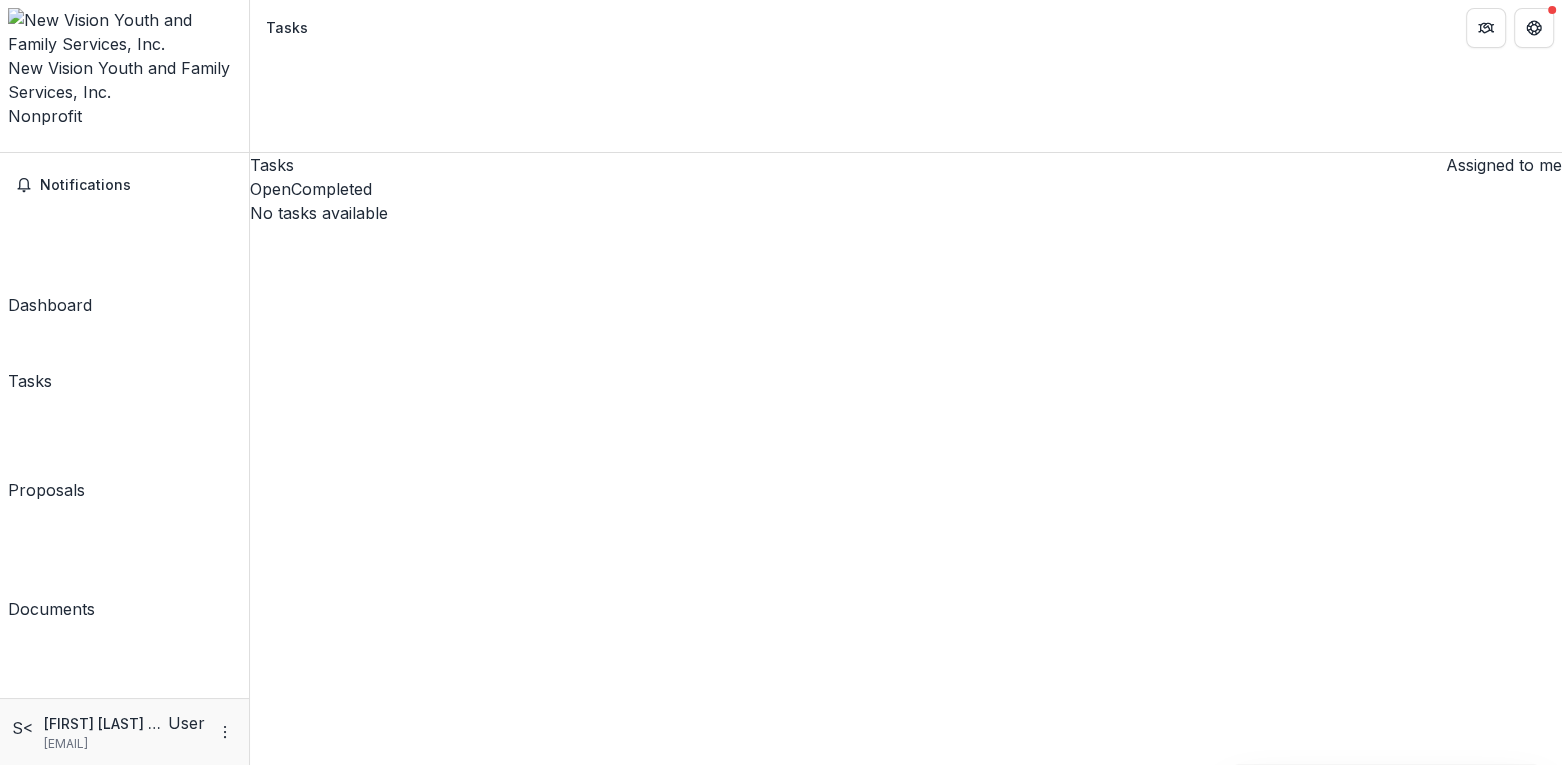 click on "Proposals" at bounding box center (46, 490) 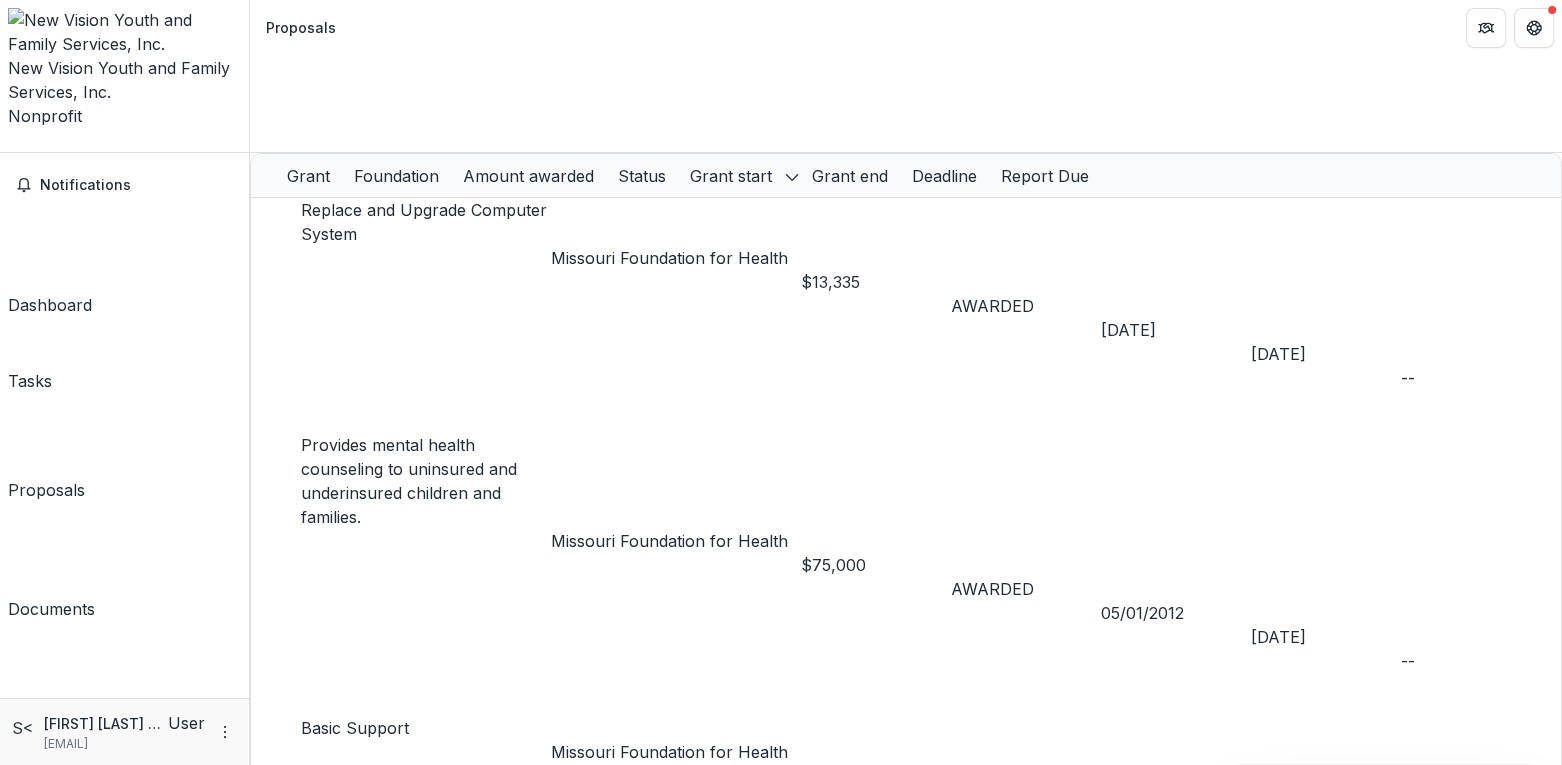 click on "Documents" at bounding box center (51, 609) 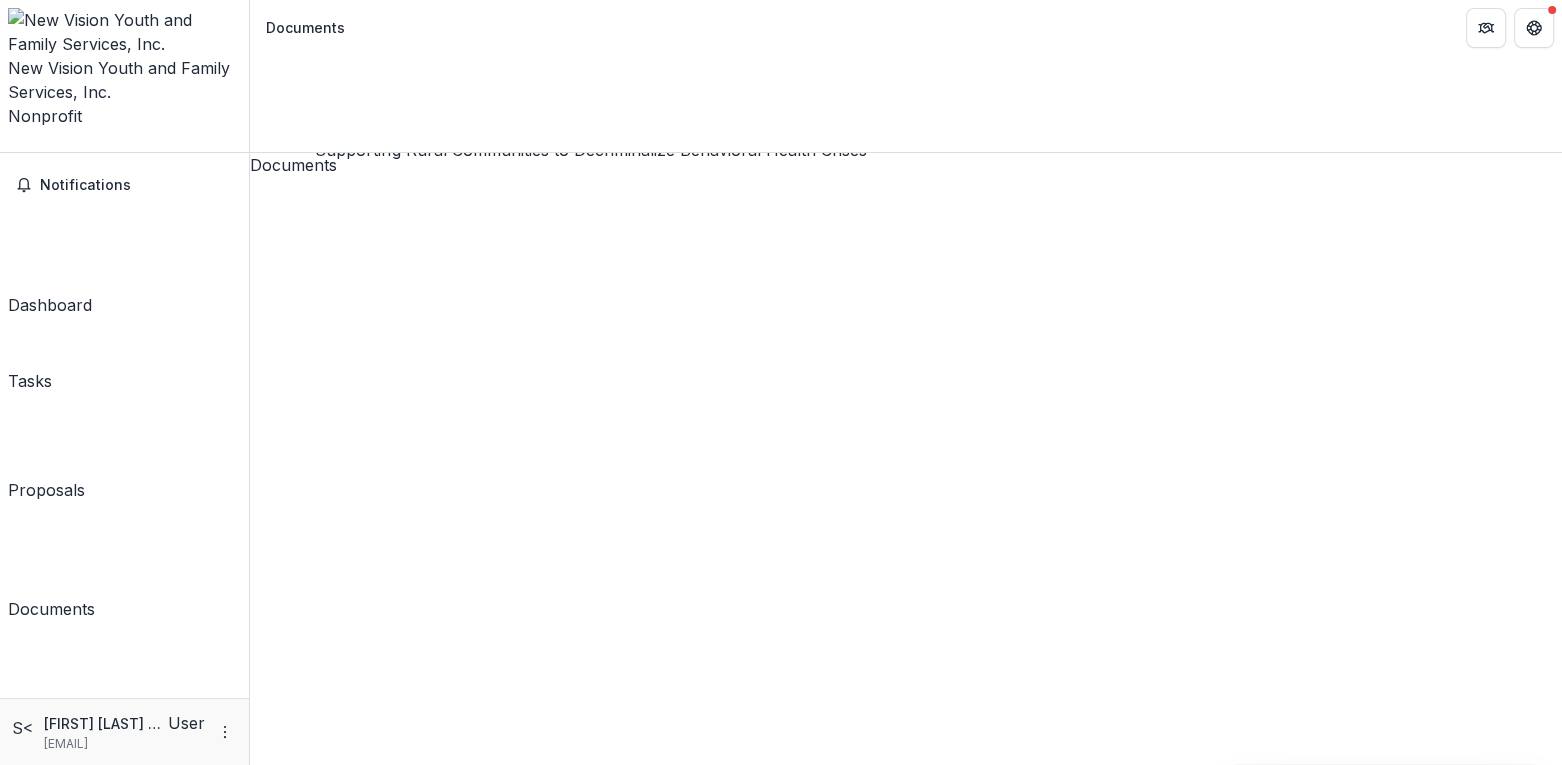 click on "Supporting Rural Communities to Decriminalize Behavioral Health Crises" at bounding box center [525, 2893] 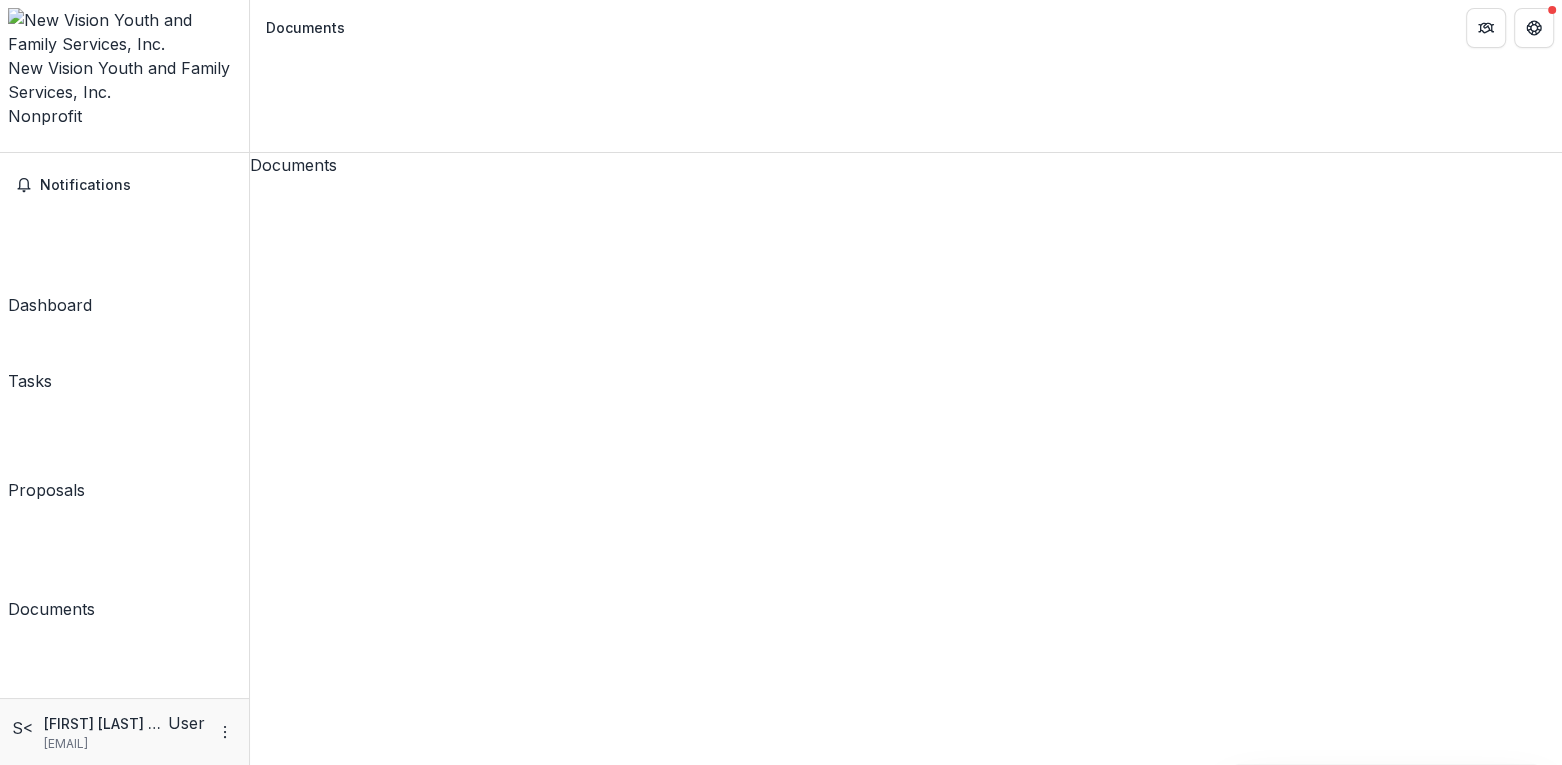 click on "Notifications Dashboard Tasks Proposals Documents" at bounding box center (124, 425) 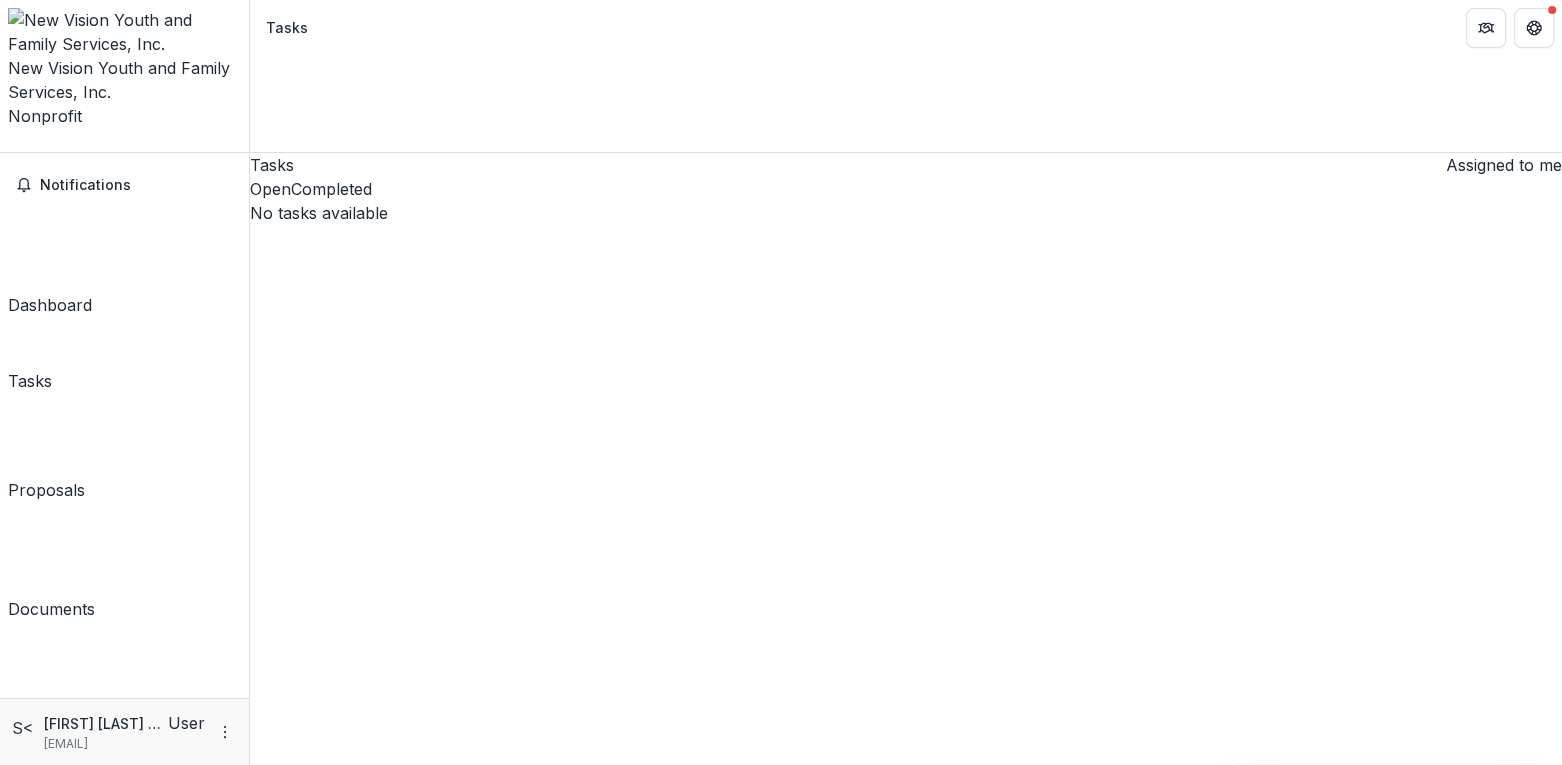 click on "Dashboard" at bounding box center (50, 305) 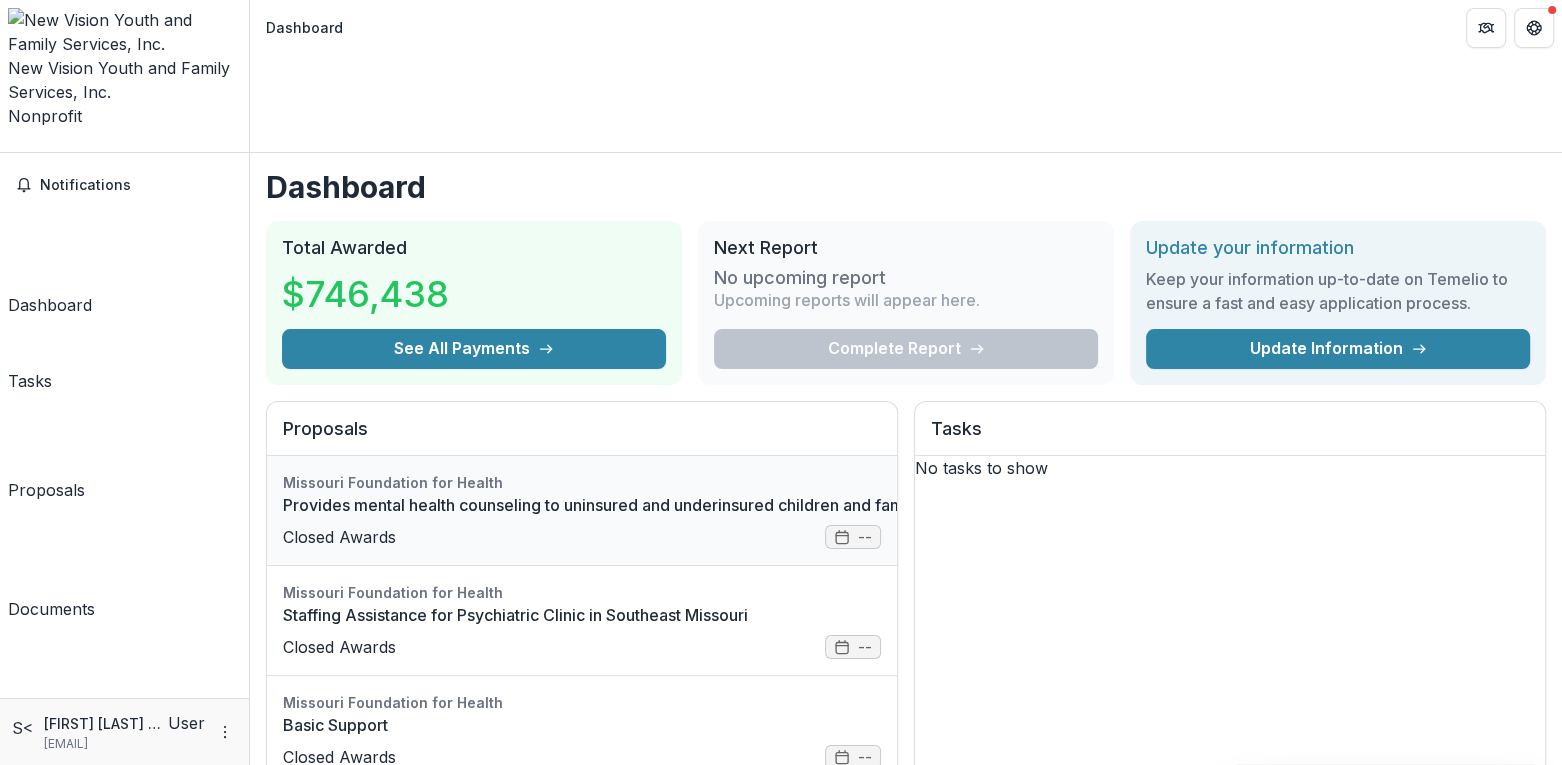 click on "Provides mental health counseling to uninsured and underinsured children and families." at bounding box center (610, 505) 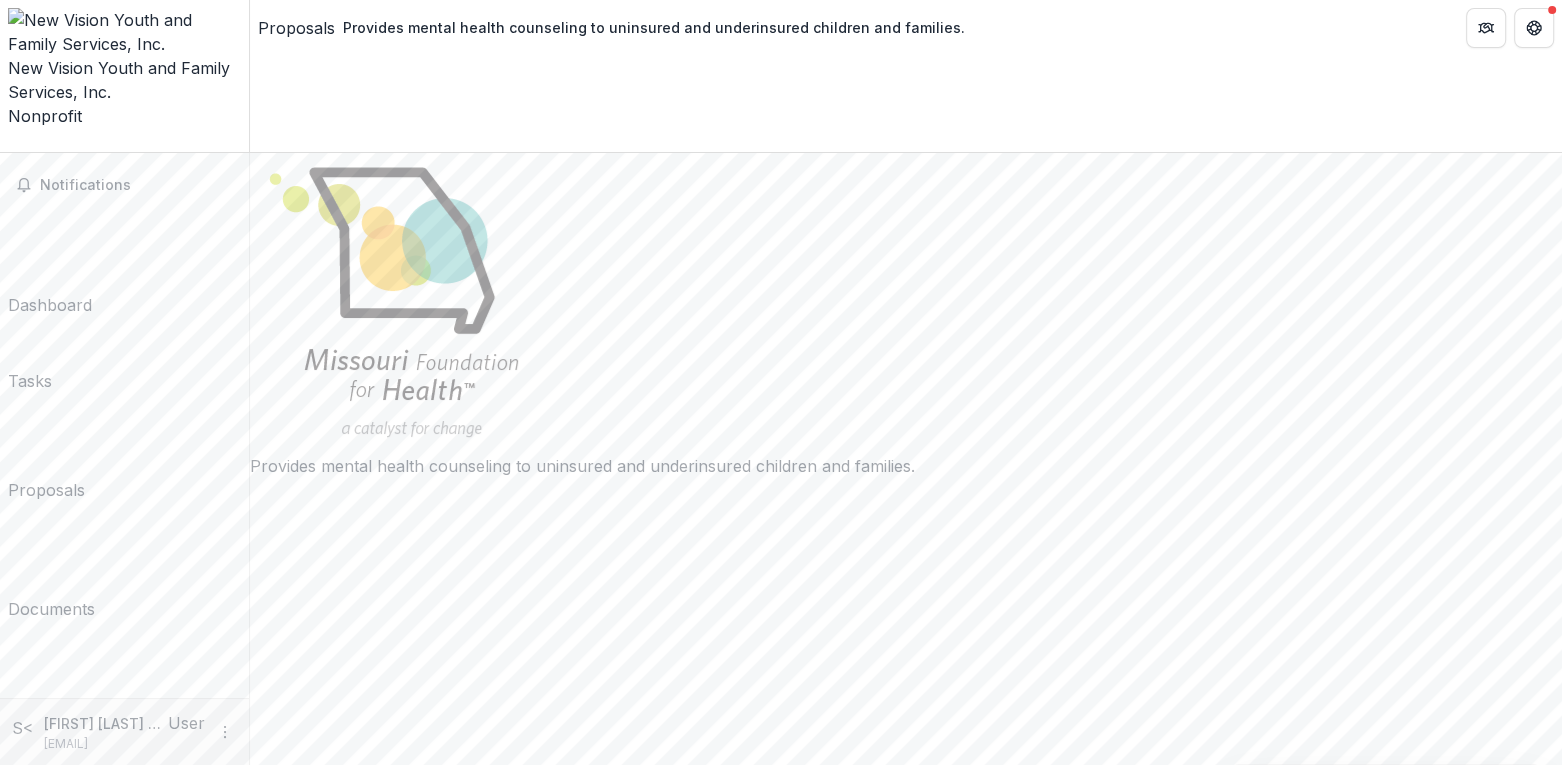 scroll, scrollTop: 0, scrollLeft: 0, axis: both 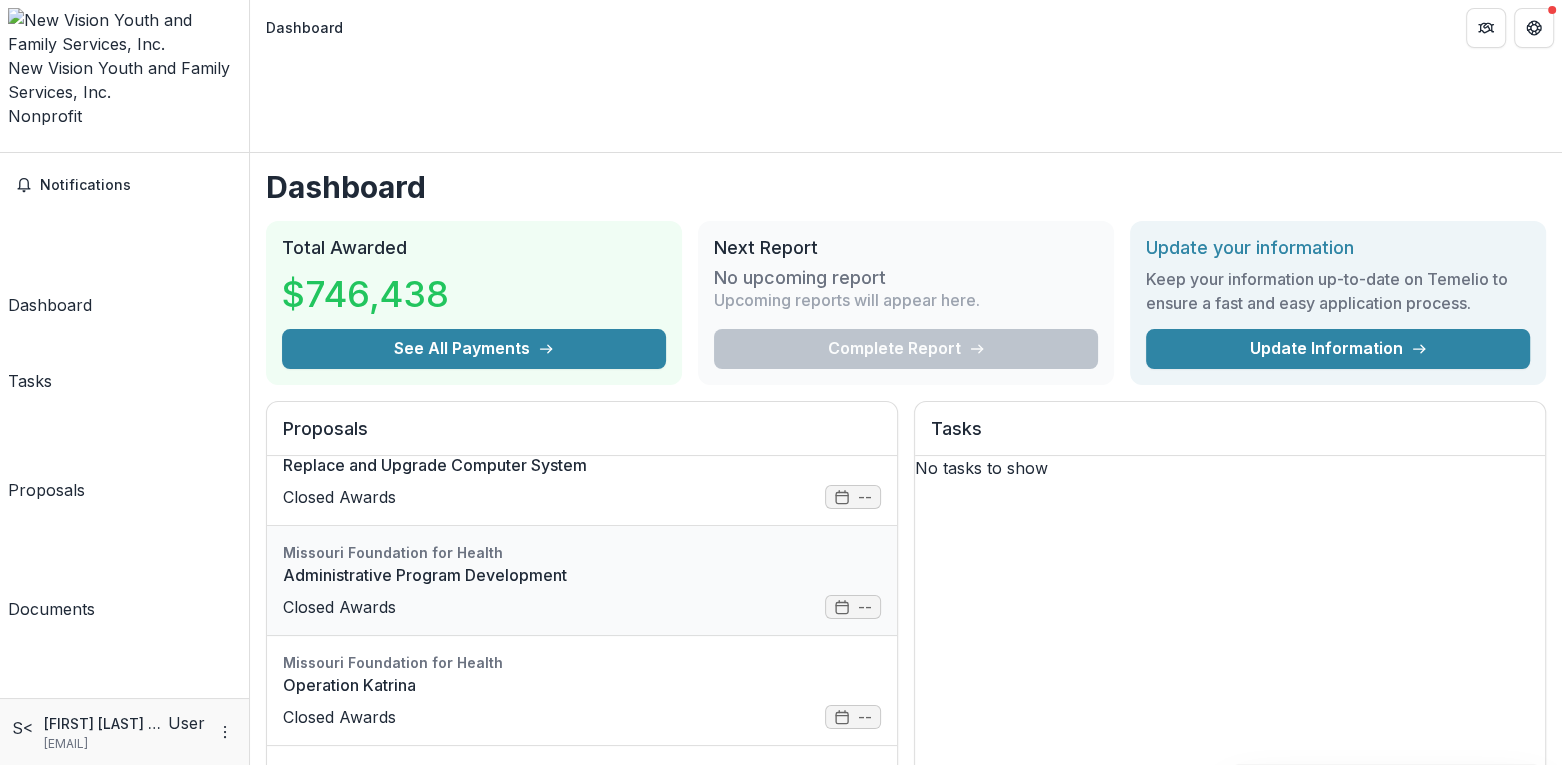 click on "Administrative Program Development" at bounding box center (582, 575) 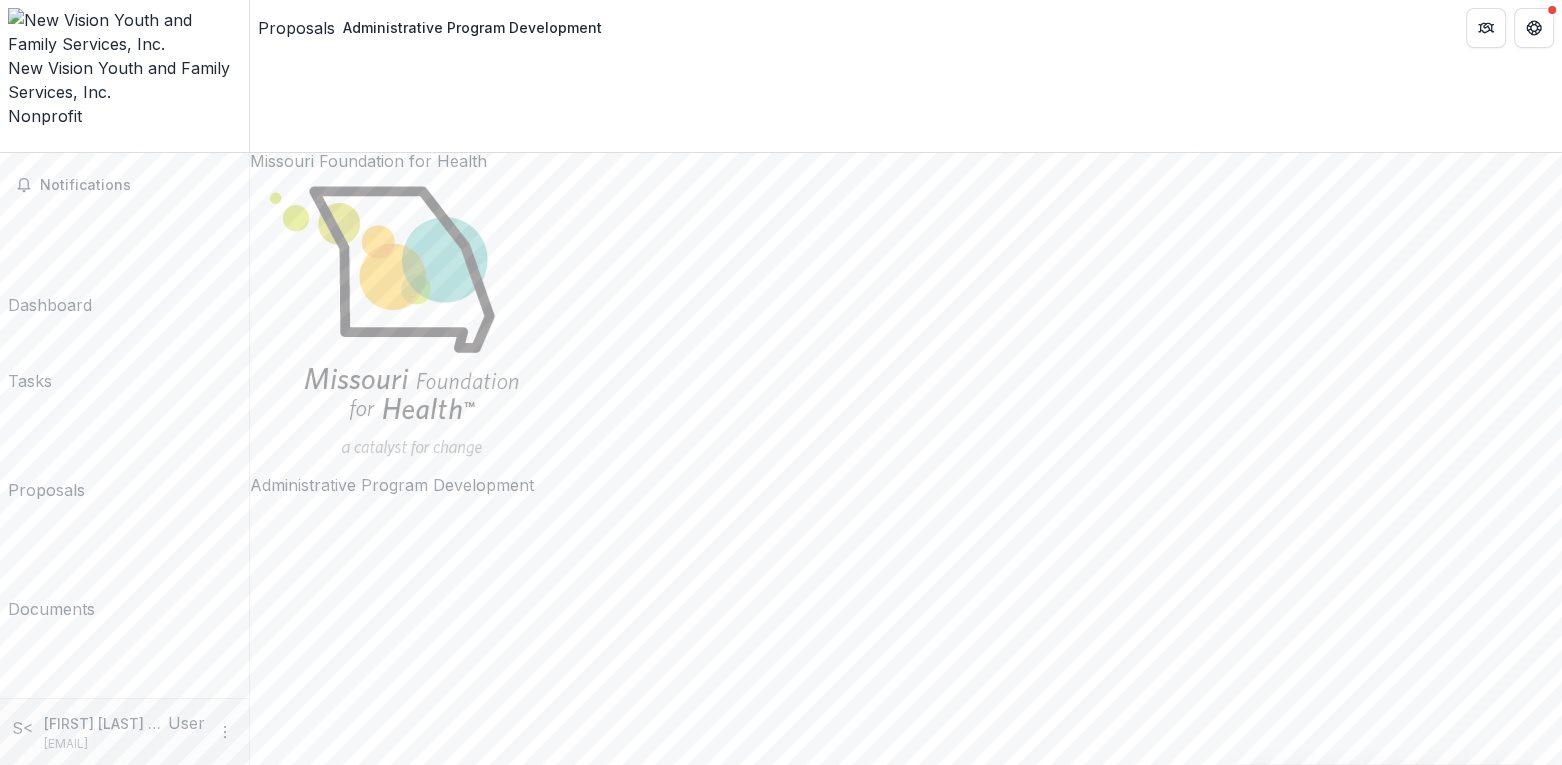 scroll, scrollTop: 0, scrollLeft: 0, axis: both 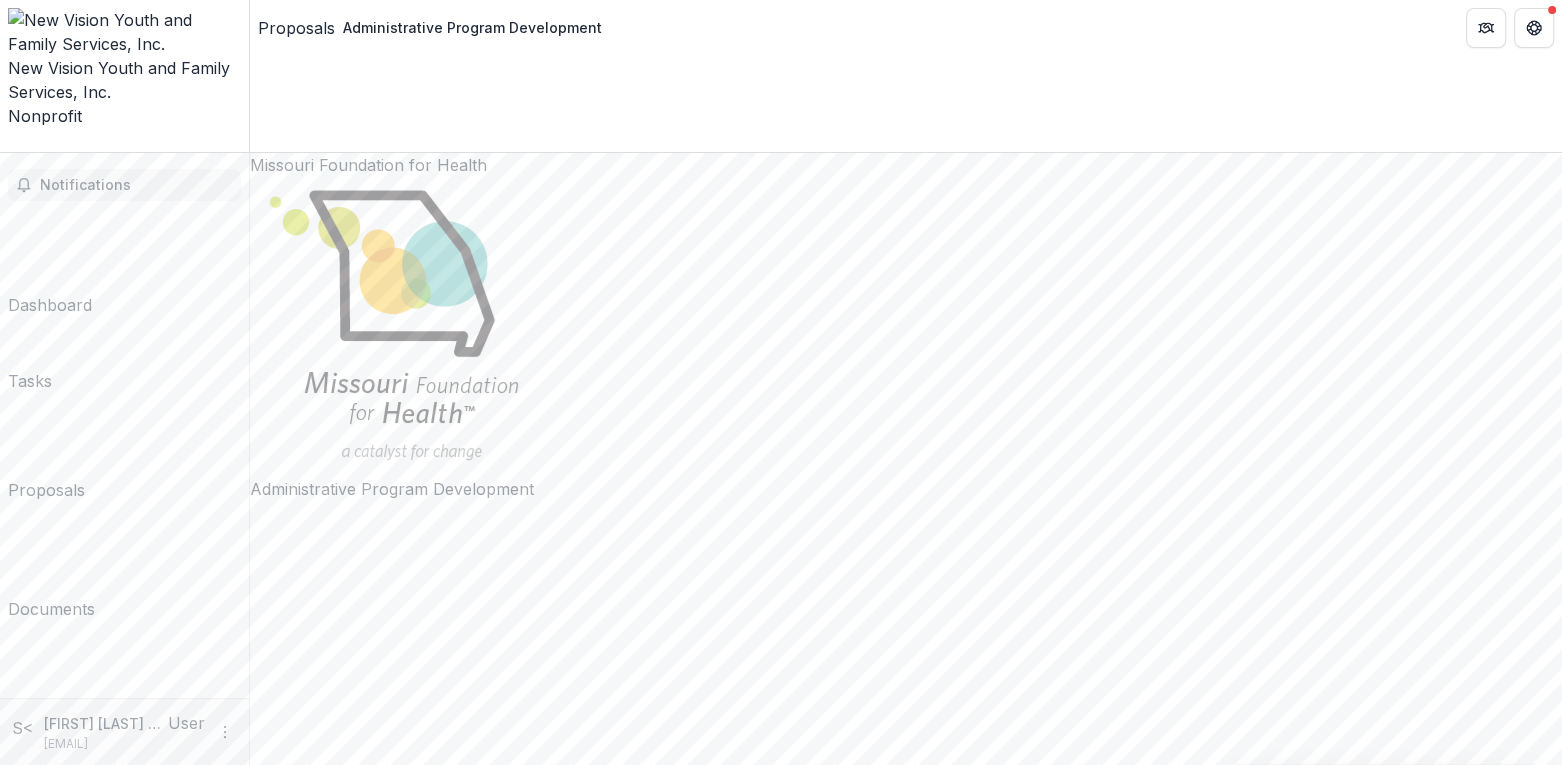 click on "Notifications" at bounding box center [136, 185] 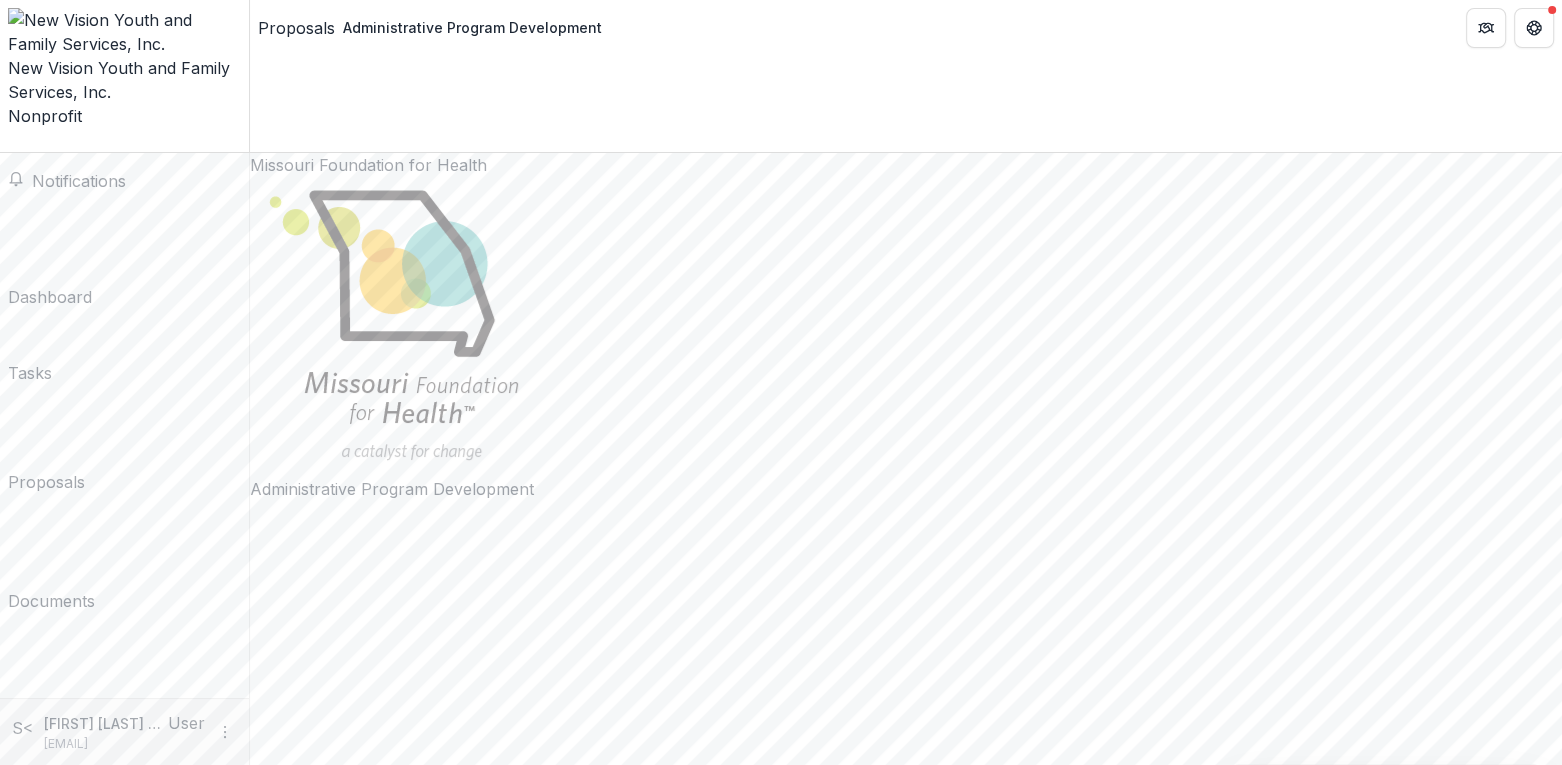 click at bounding box center [906, 327] 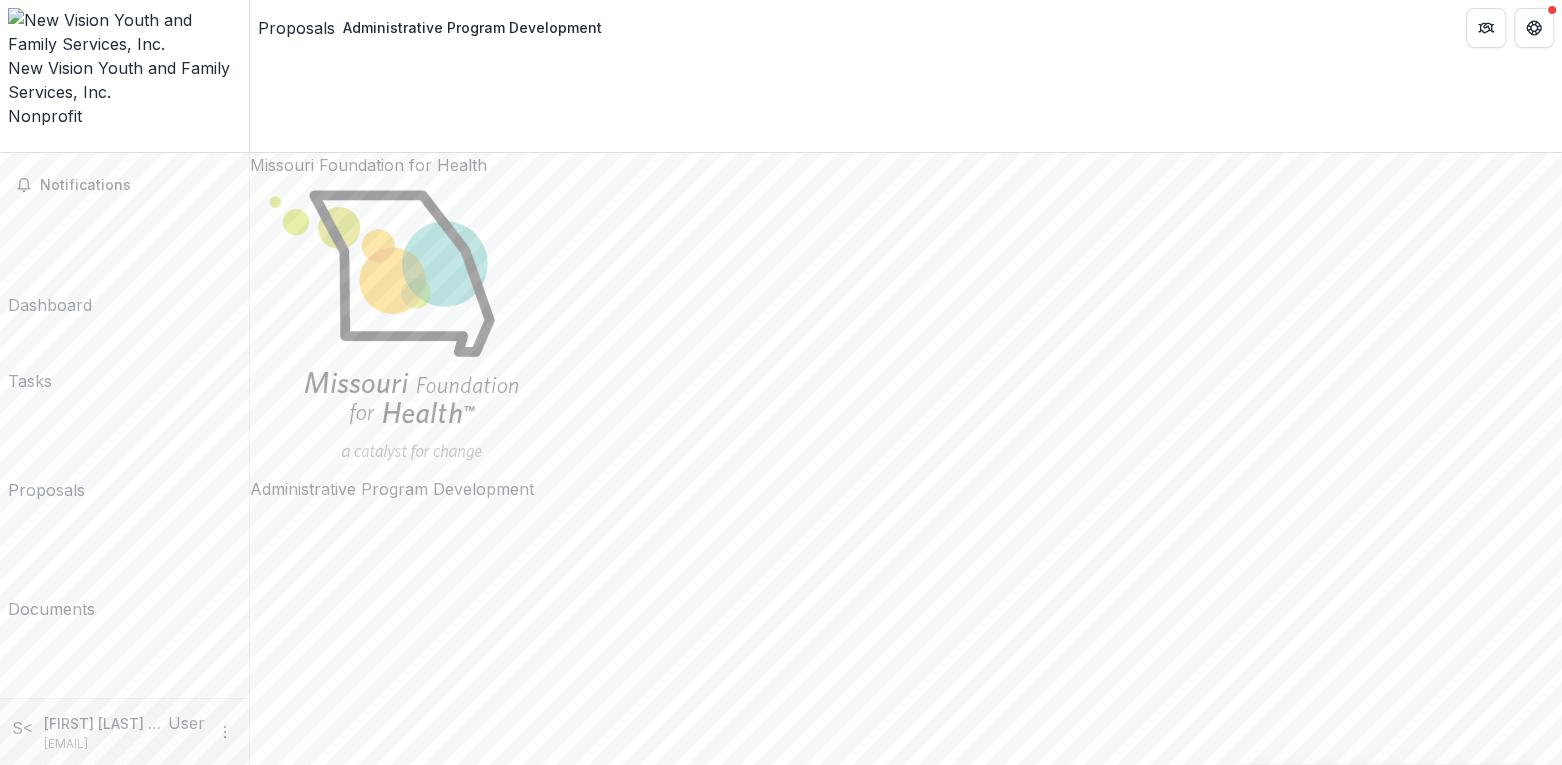 click on "Dashboard" at bounding box center (50, 305) 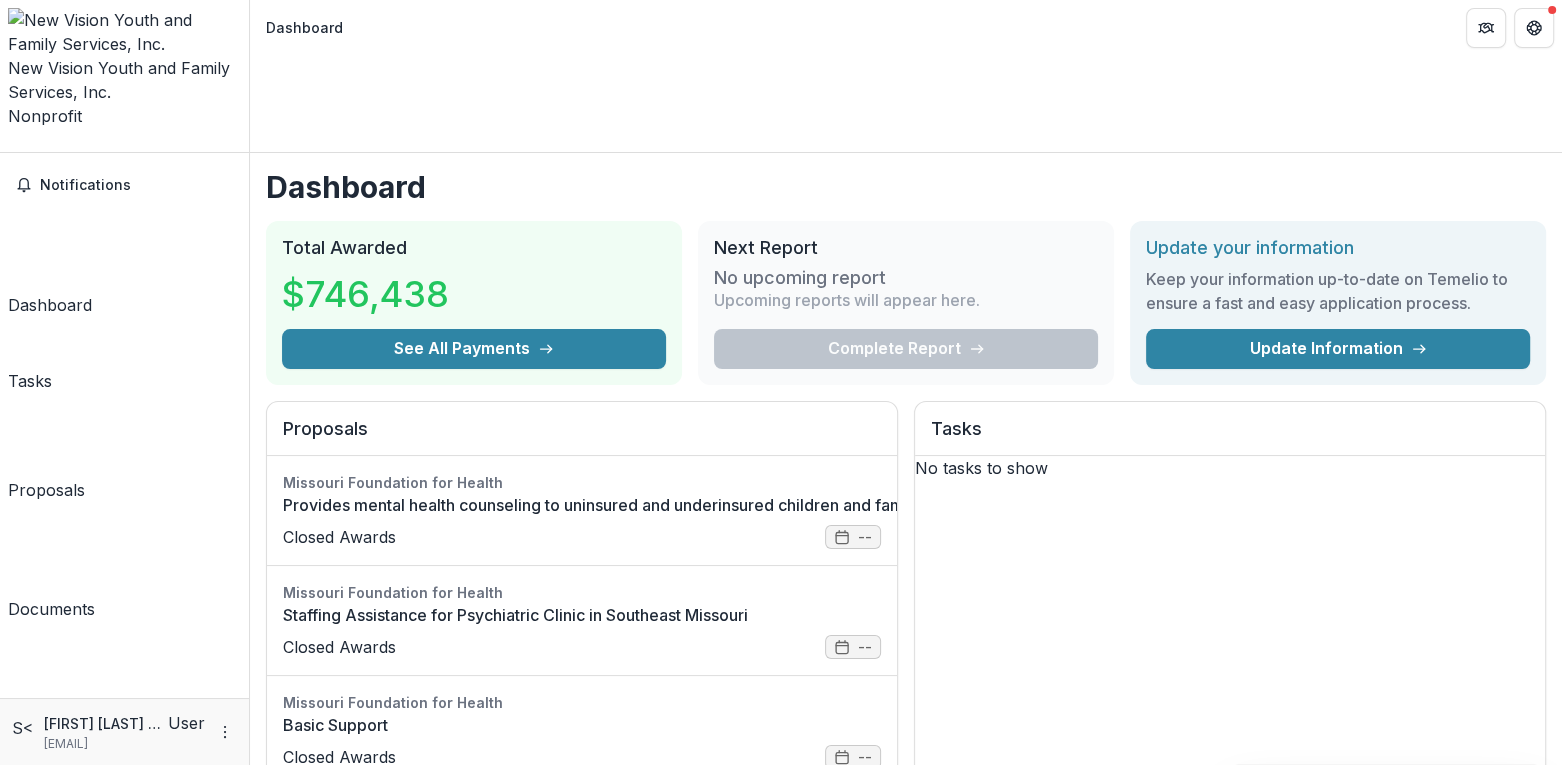 click 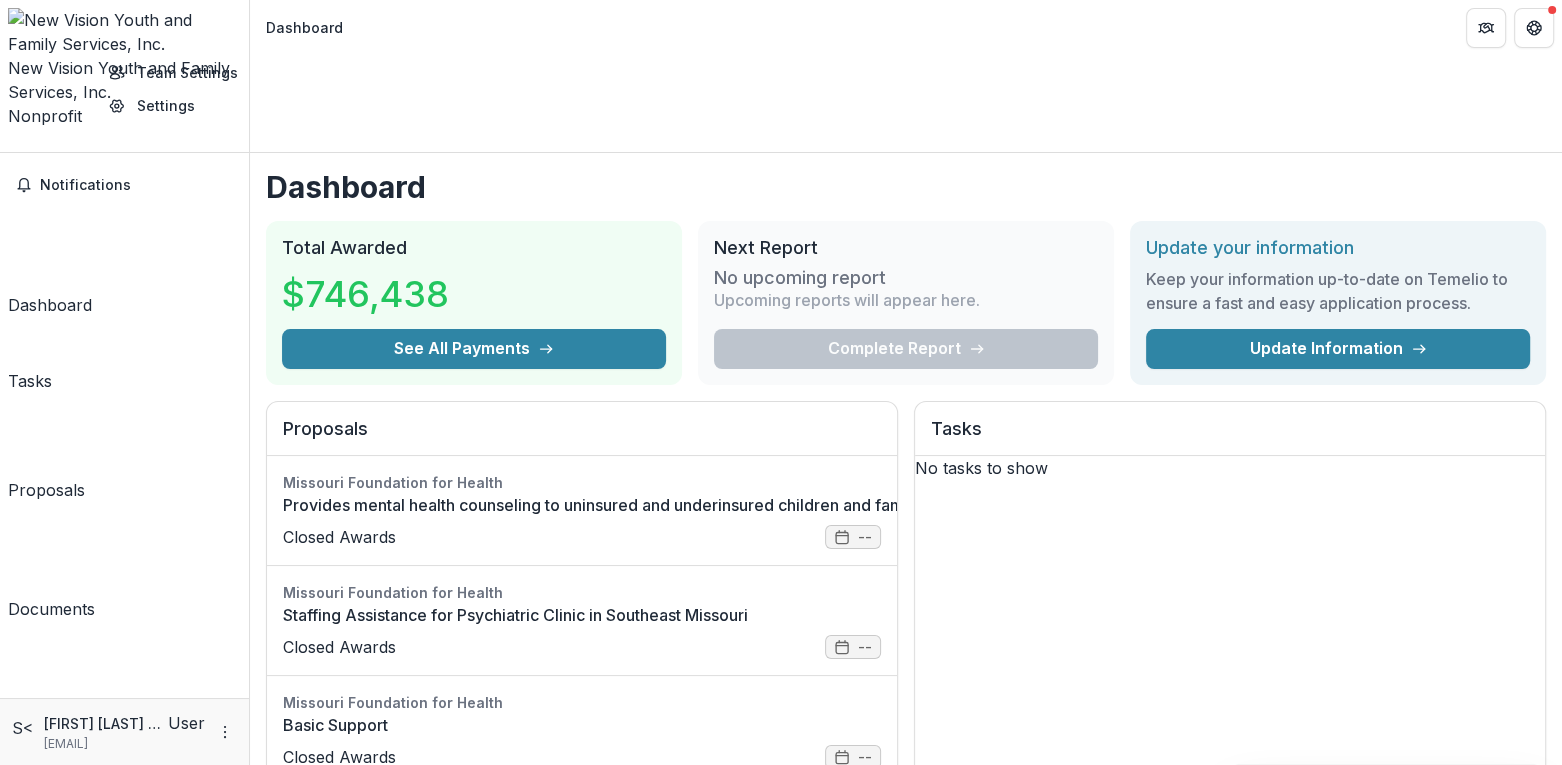 click 